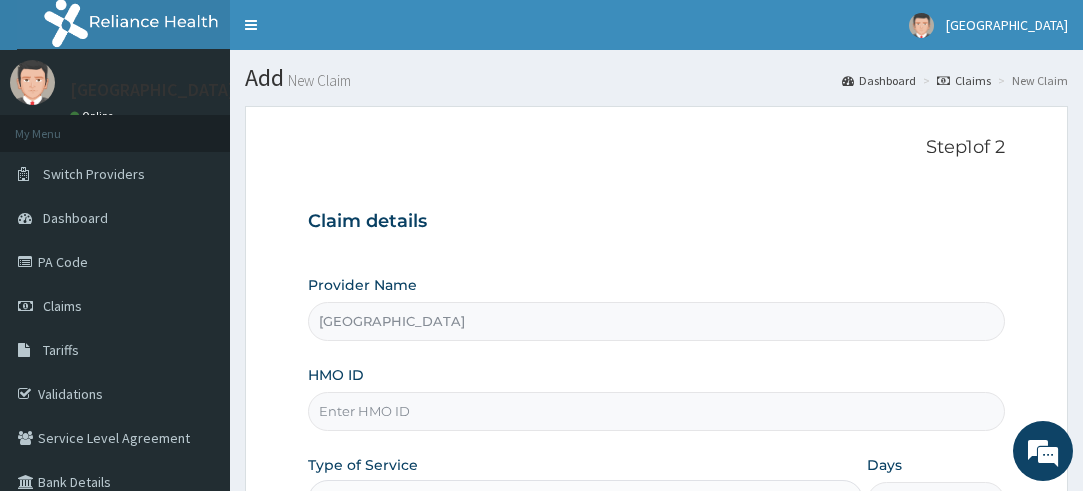 scroll, scrollTop: 120, scrollLeft: 0, axis: vertical 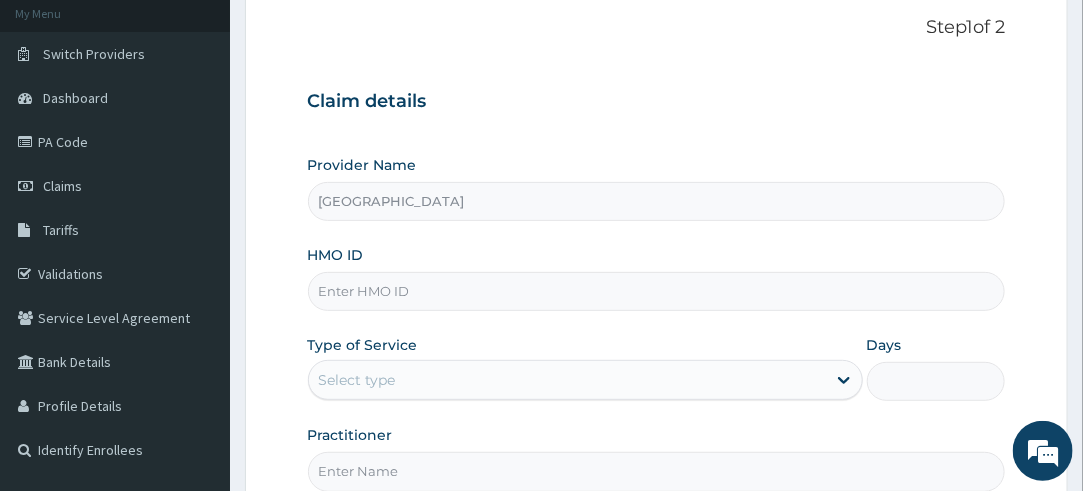click on "HMO ID" at bounding box center (657, 291) 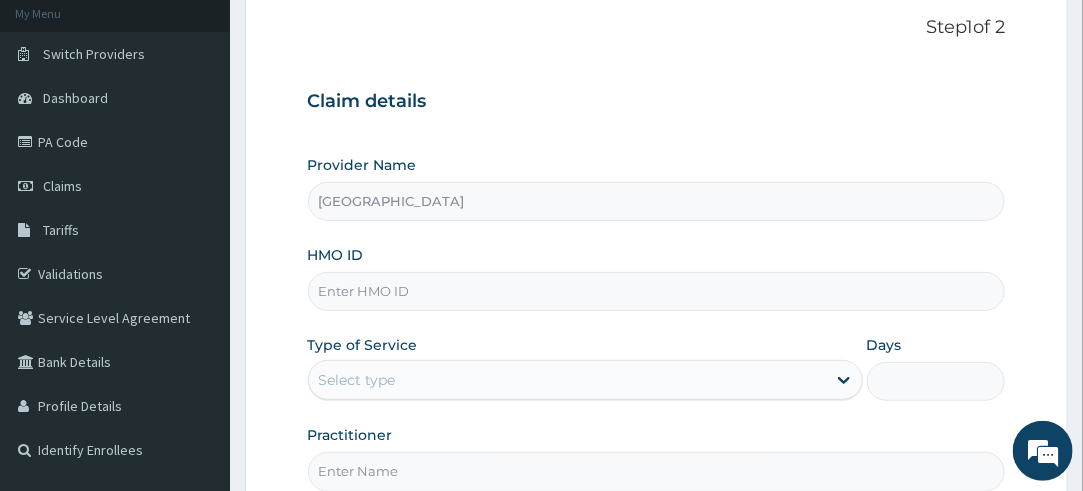 scroll, scrollTop: 0, scrollLeft: 0, axis: both 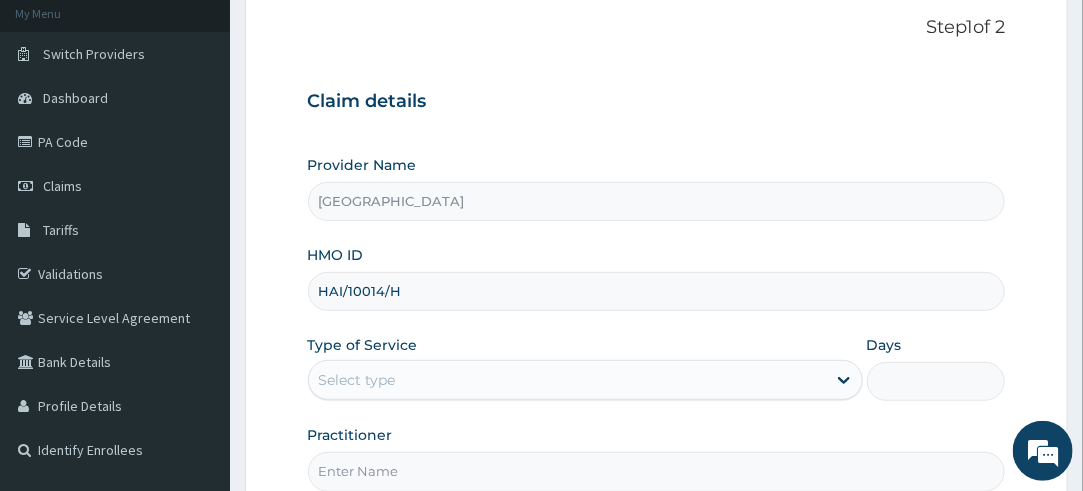 type on "HAI/10014/H" 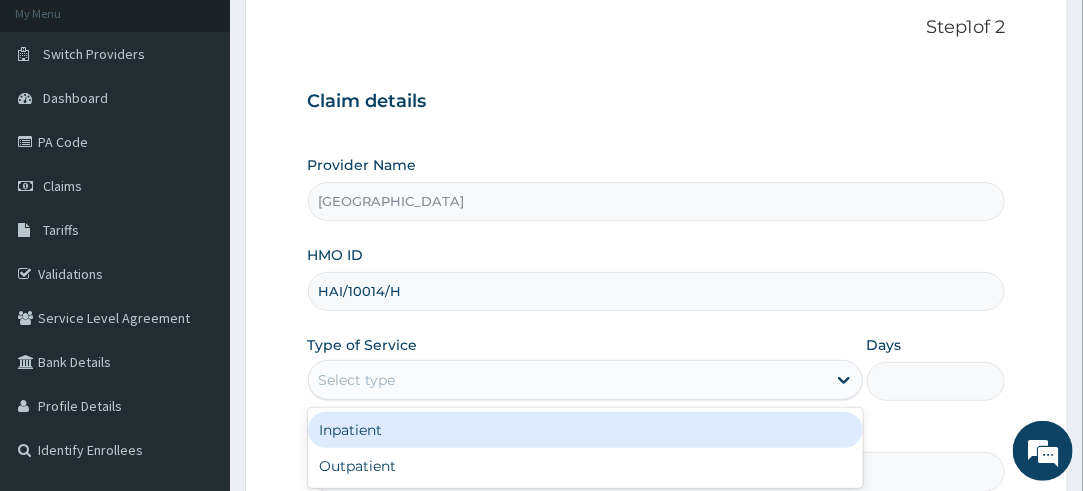 click on "Select type" at bounding box center (567, 380) 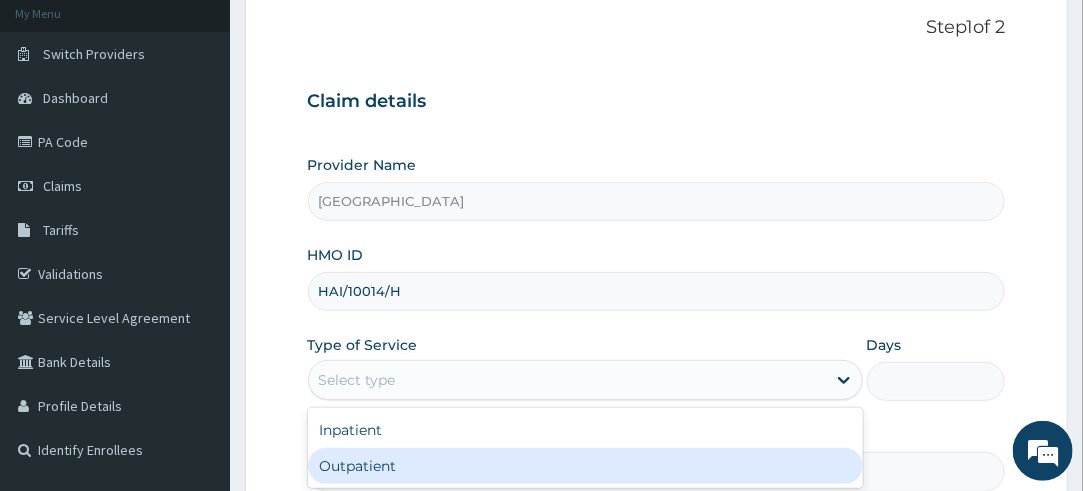 click on "Outpatient" at bounding box center [585, 466] 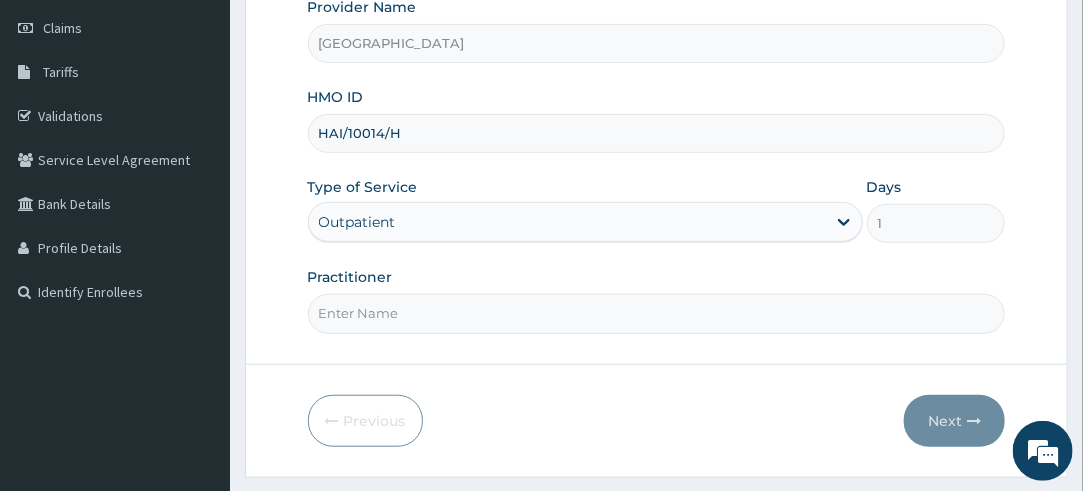 scroll, scrollTop: 280, scrollLeft: 0, axis: vertical 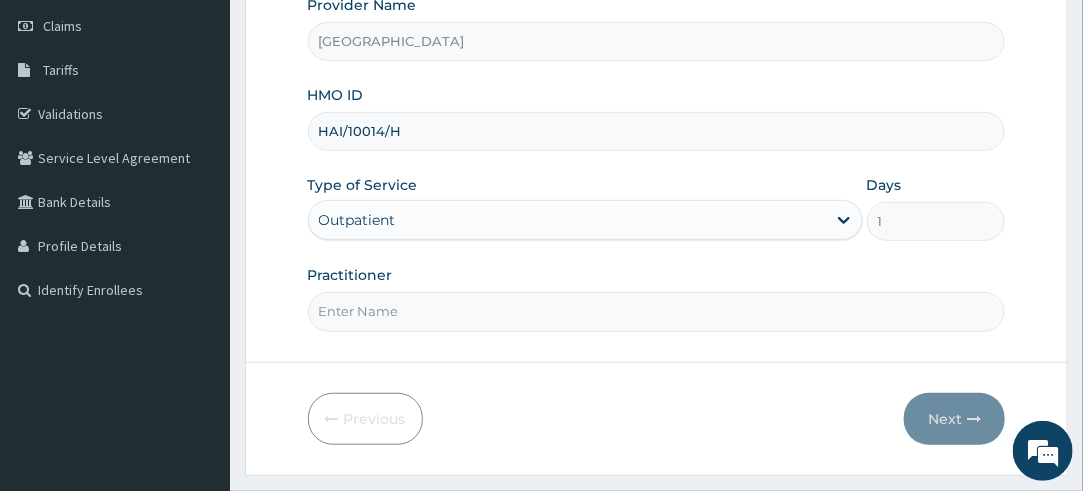 click on "Practitioner" at bounding box center [657, 311] 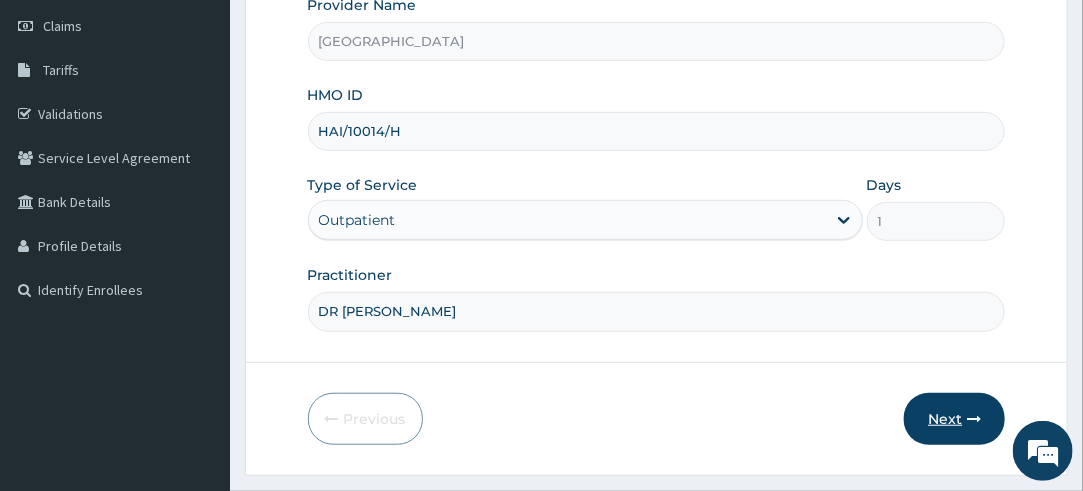 type on "DR [PERSON_NAME]" 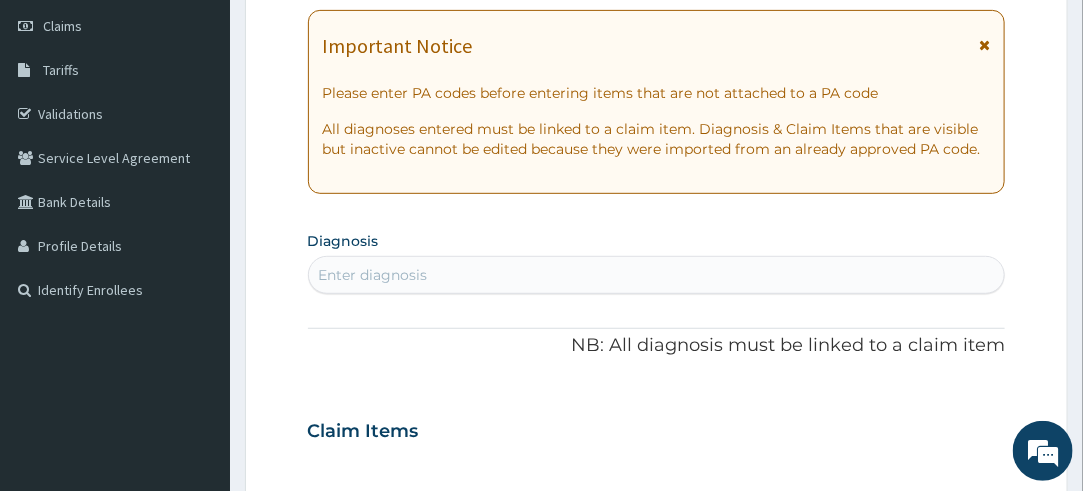 scroll, scrollTop: 0, scrollLeft: 0, axis: both 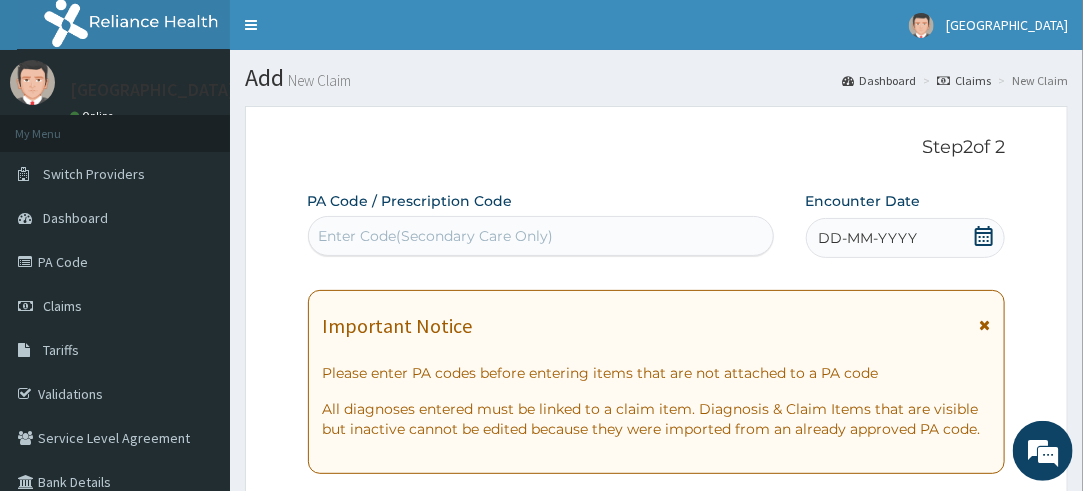 click on "Enter Code(Secondary Care Only)" at bounding box center (436, 236) 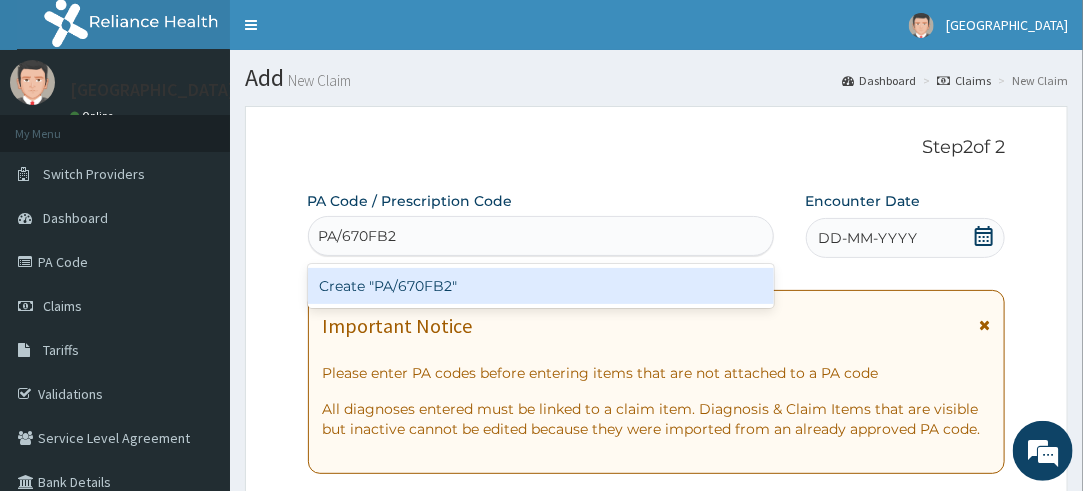 click on "Create "PA/670FB2"" at bounding box center (541, 286) 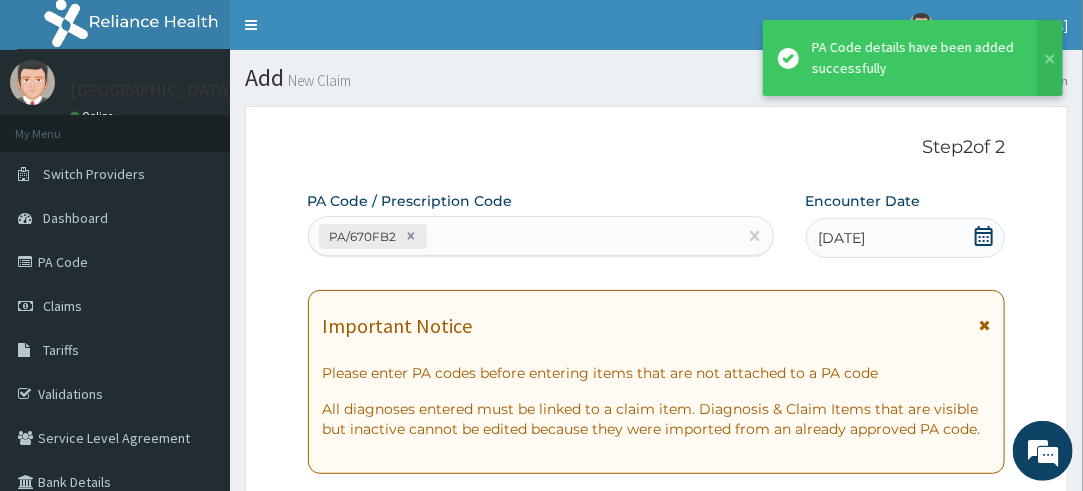 scroll, scrollTop: 1093, scrollLeft: 0, axis: vertical 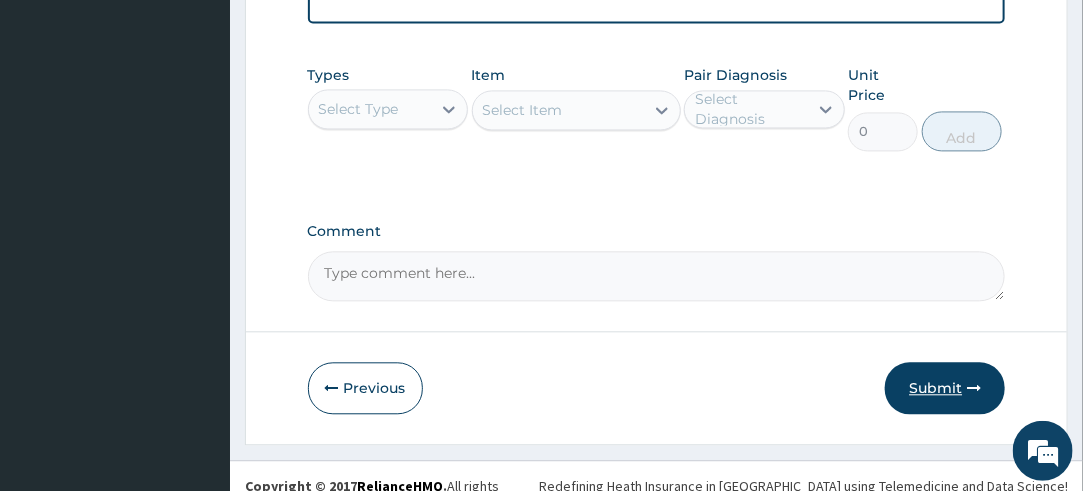 click on "Submit" at bounding box center [945, 388] 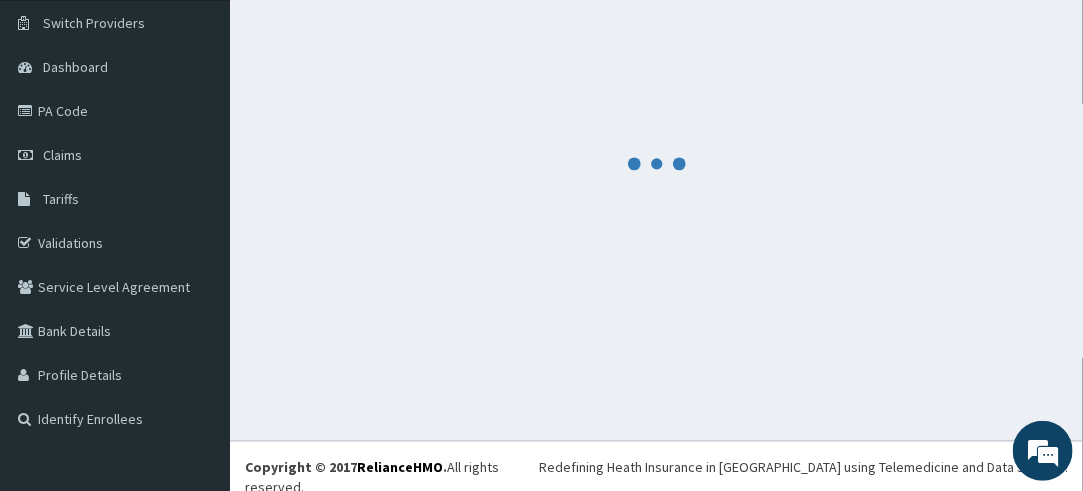 scroll, scrollTop: 1375, scrollLeft: 0, axis: vertical 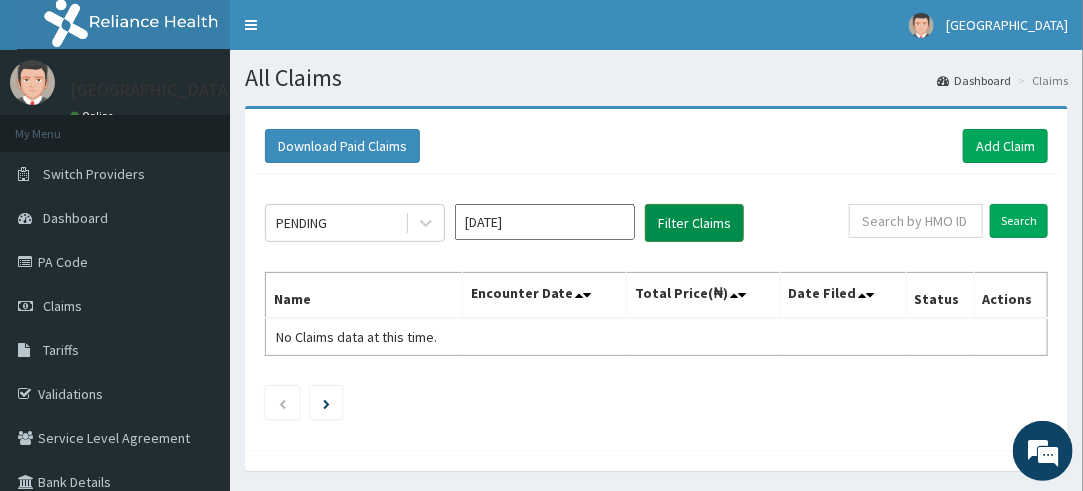 click on "Filter Claims" at bounding box center (694, 223) 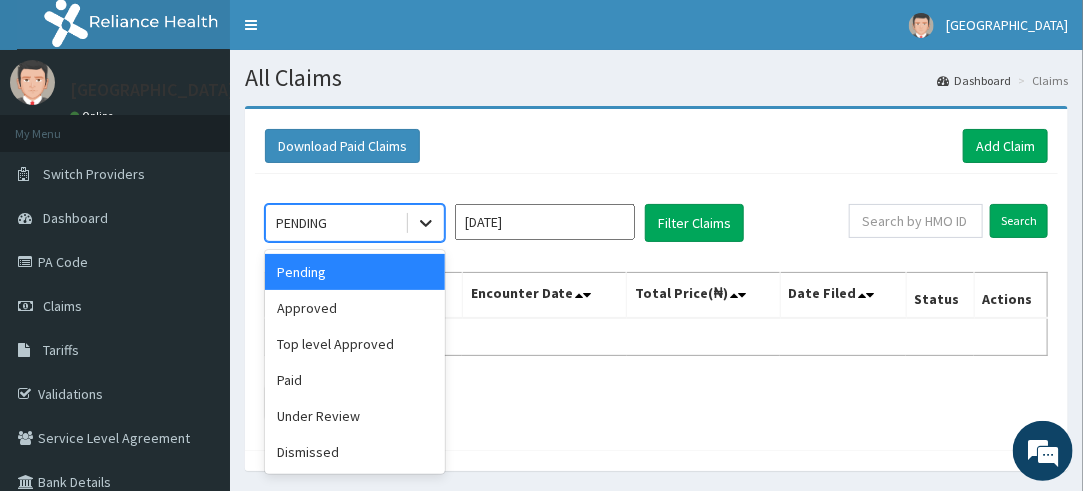 click at bounding box center [426, 223] 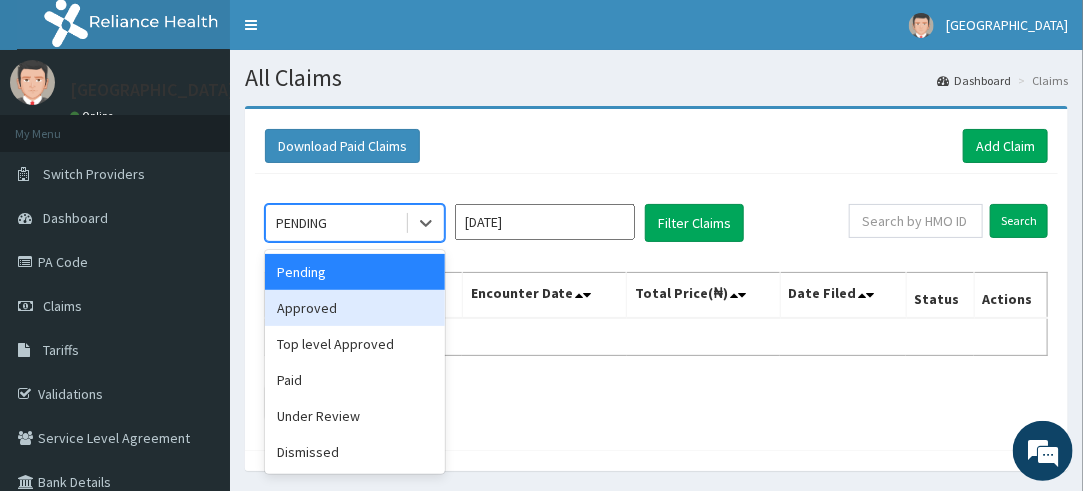 click on "Approved" at bounding box center [355, 308] 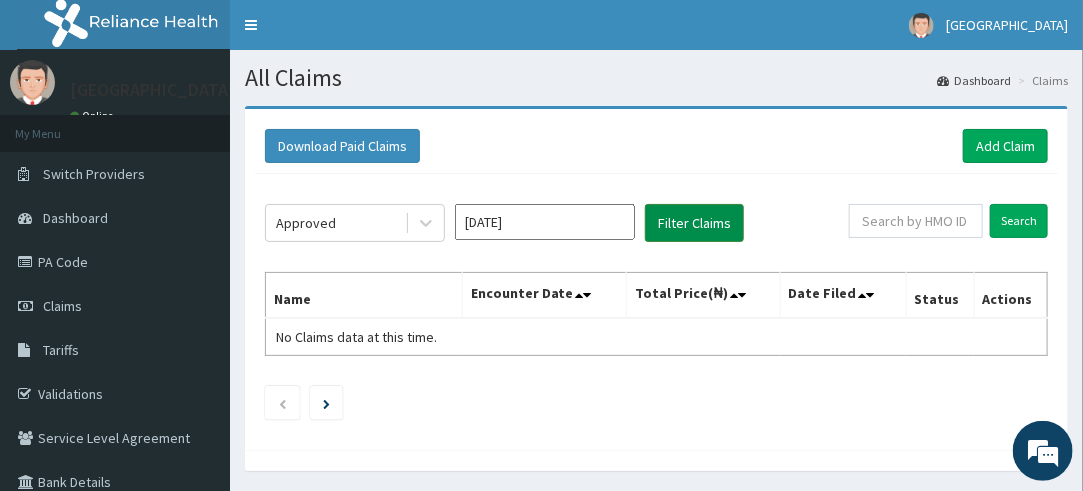 click on "Filter Claims" at bounding box center [694, 223] 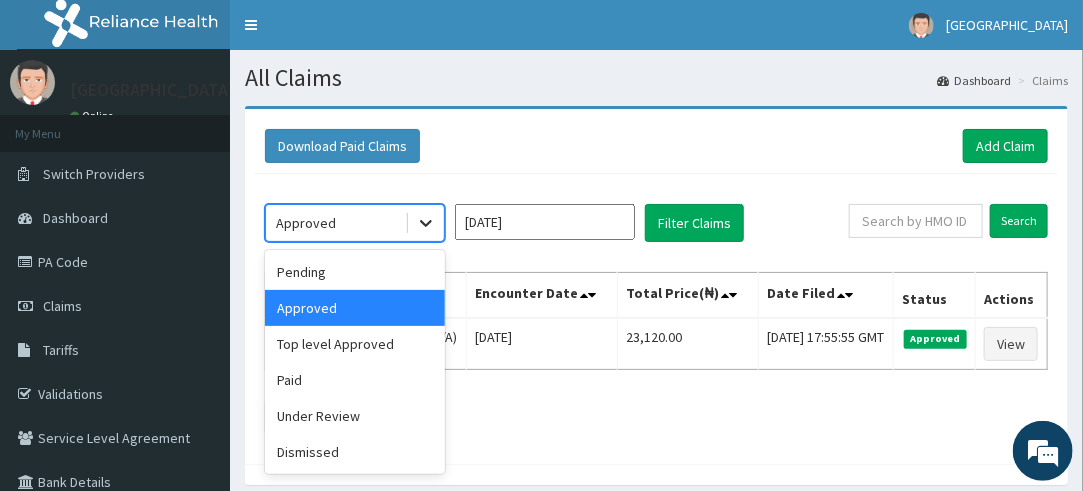 click 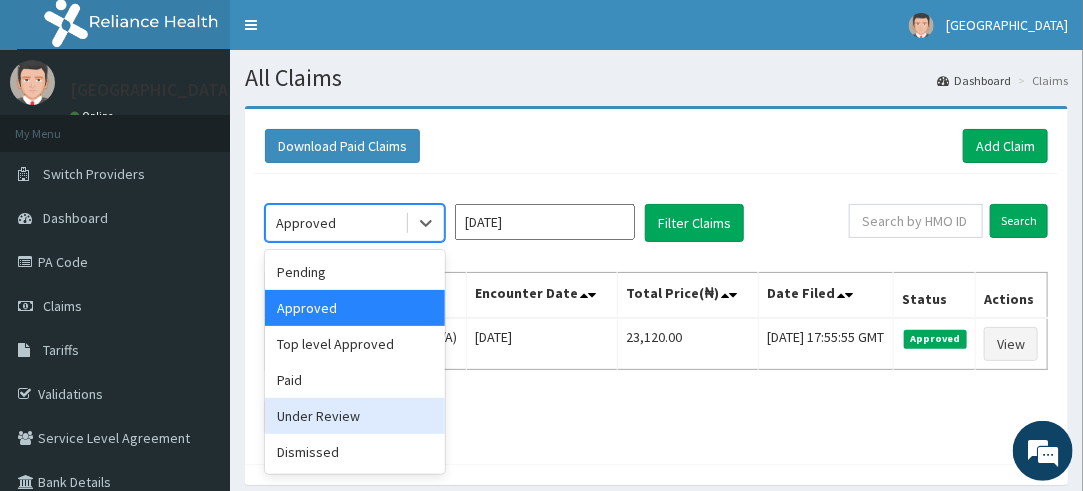 click on "Under Review" at bounding box center (355, 416) 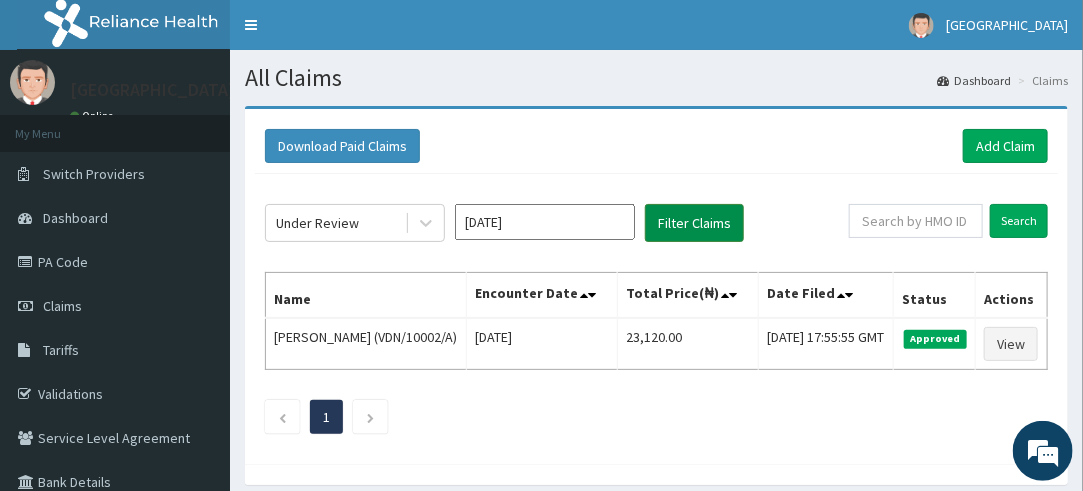 click on "Filter Claims" at bounding box center (694, 223) 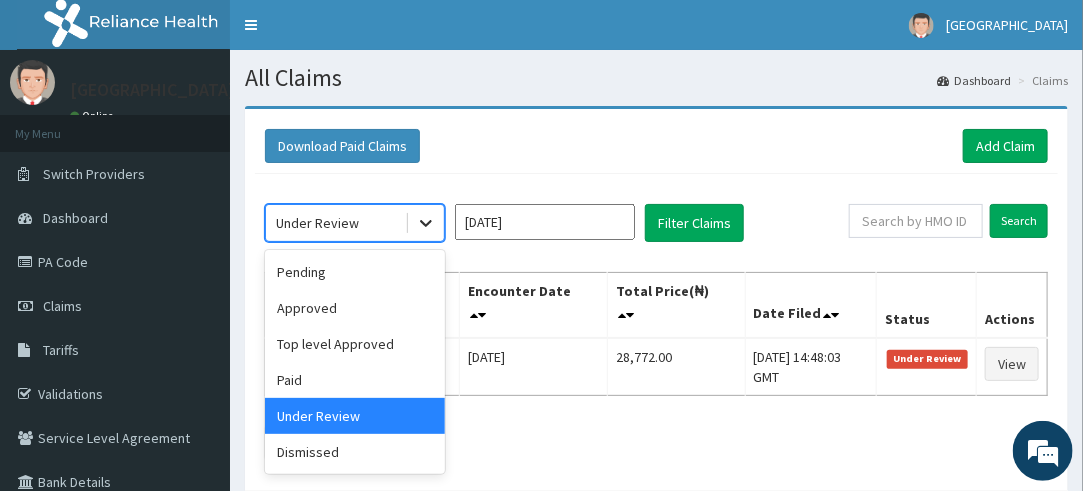 click 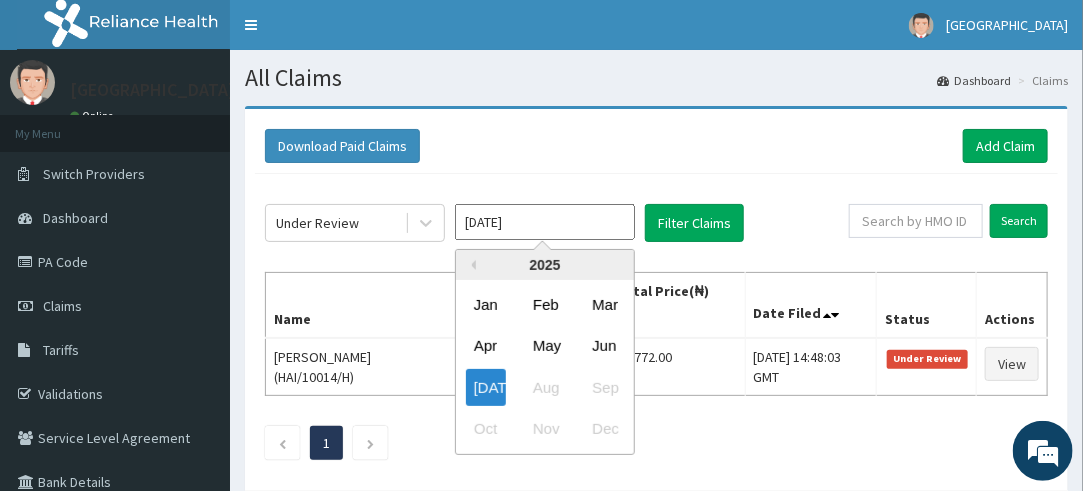 click on "[DATE]" at bounding box center (545, 222) 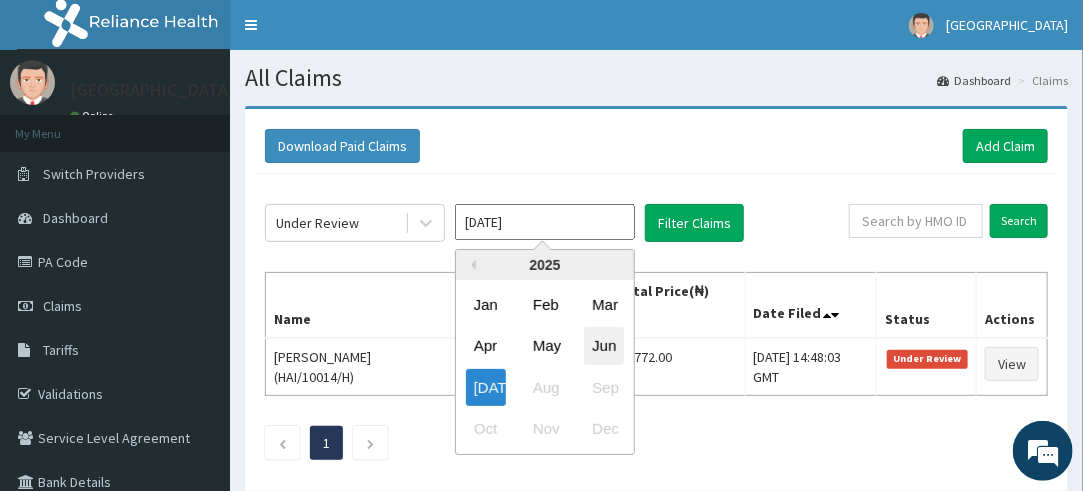 click on "Jun" at bounding box center [604, 346] 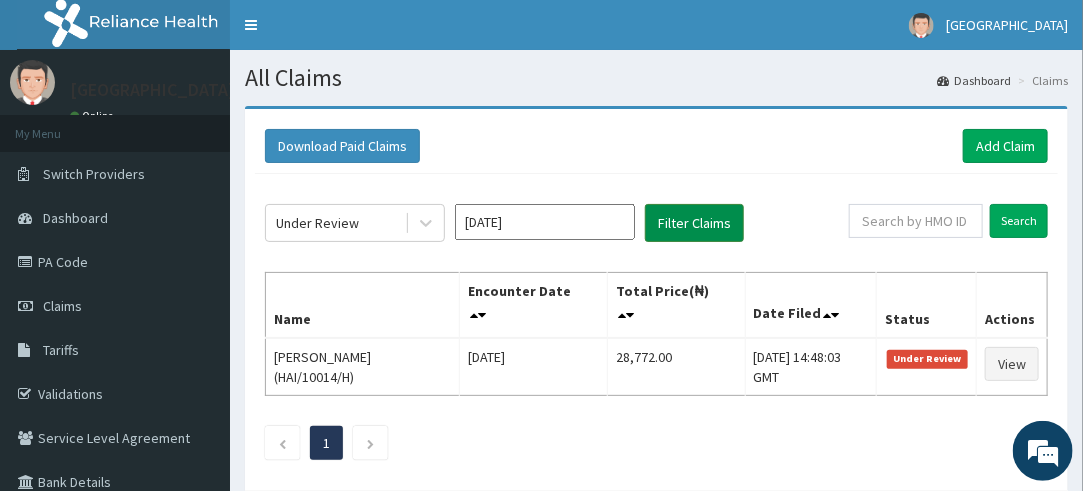click on "Filter Claims" at bounding box center (694, 223) 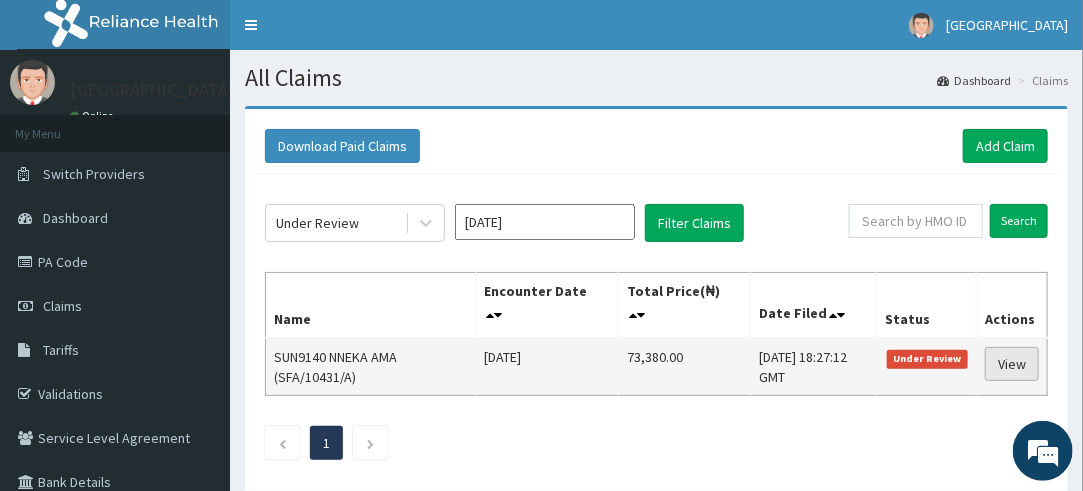 click on "View" at bounding box center (1012, 364) 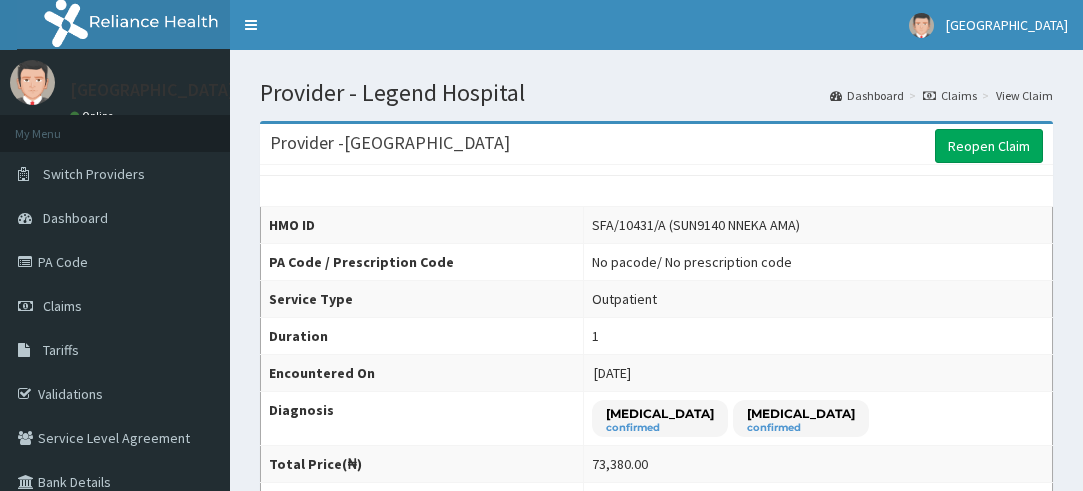 scroll, scrollTop: 0, scrollLeft: 0, axis: both 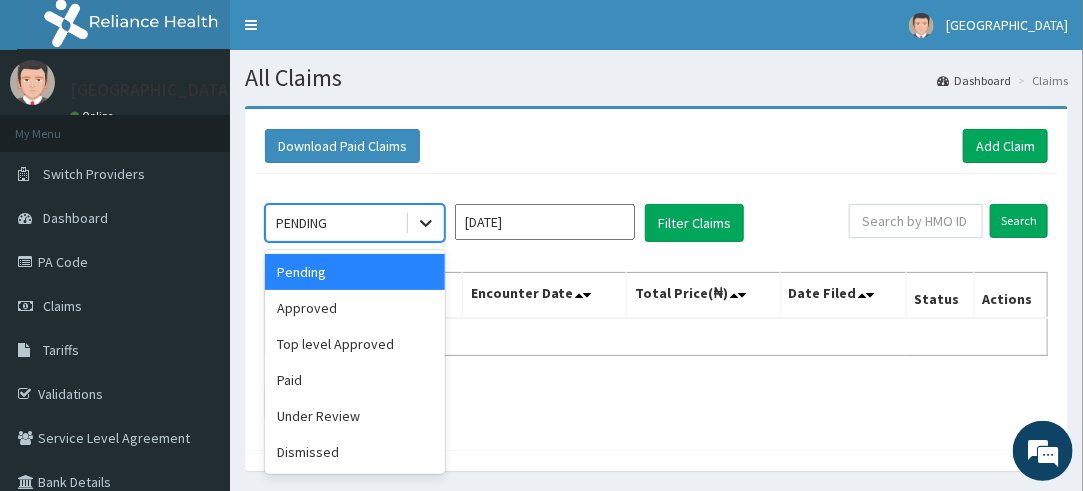 click 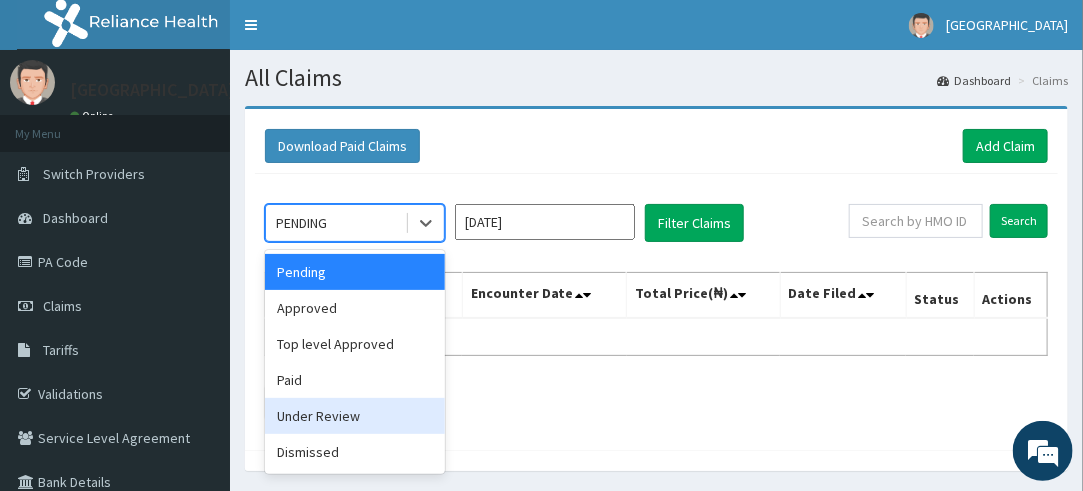 click on "Under Review" at bounding box center (355, 416) 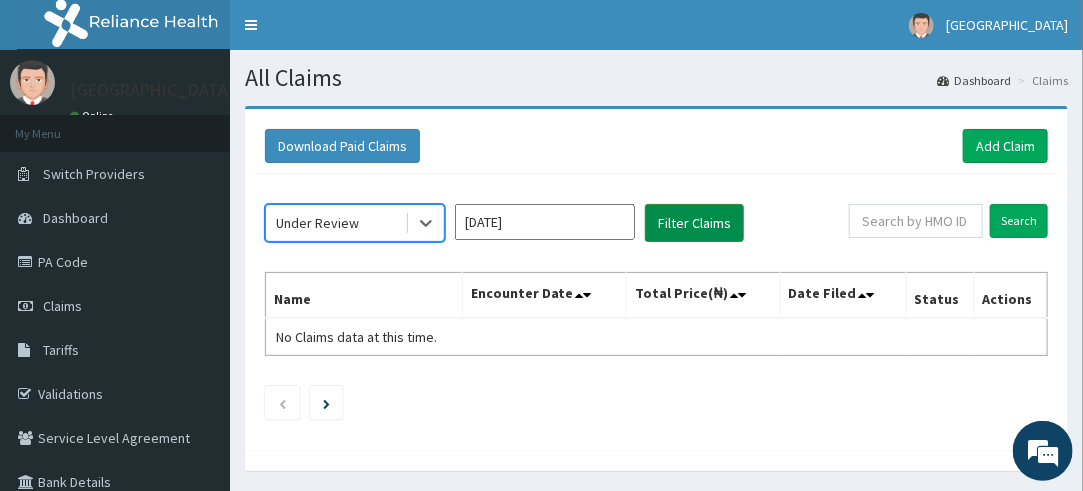 click on "Filter Claims" at bounding box center (694, 223) 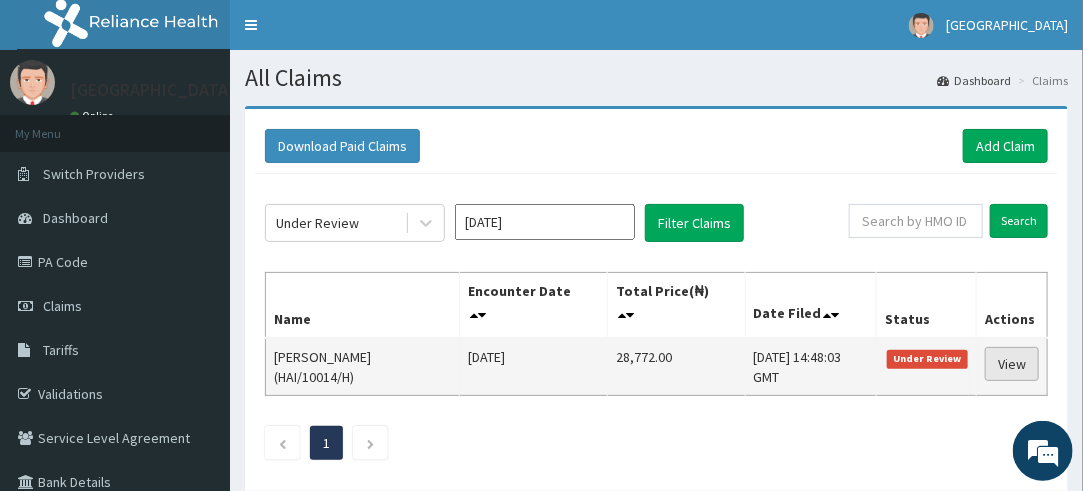 click on "View" at bounding box center (1012, 364) 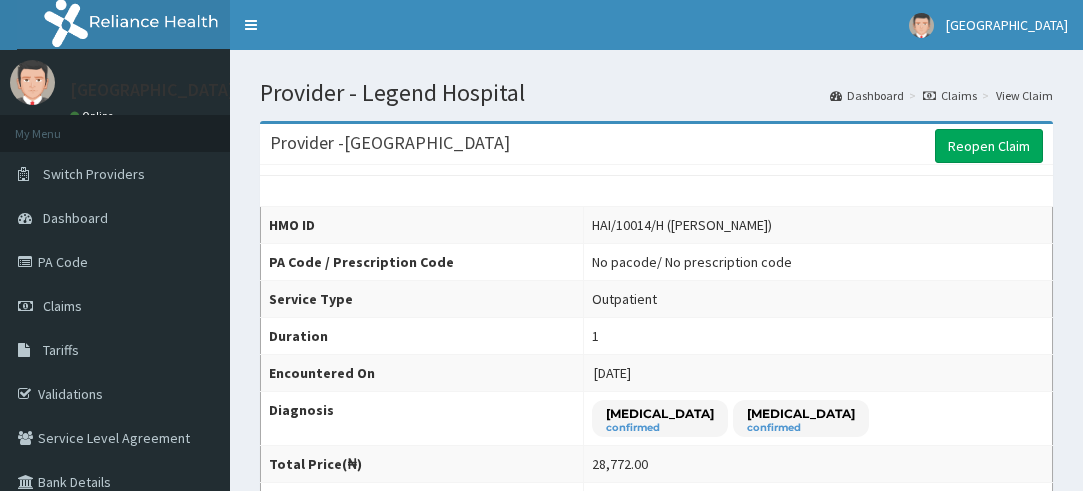 scroll, scrollTop: 0, scrollLeft: 0, axis: both 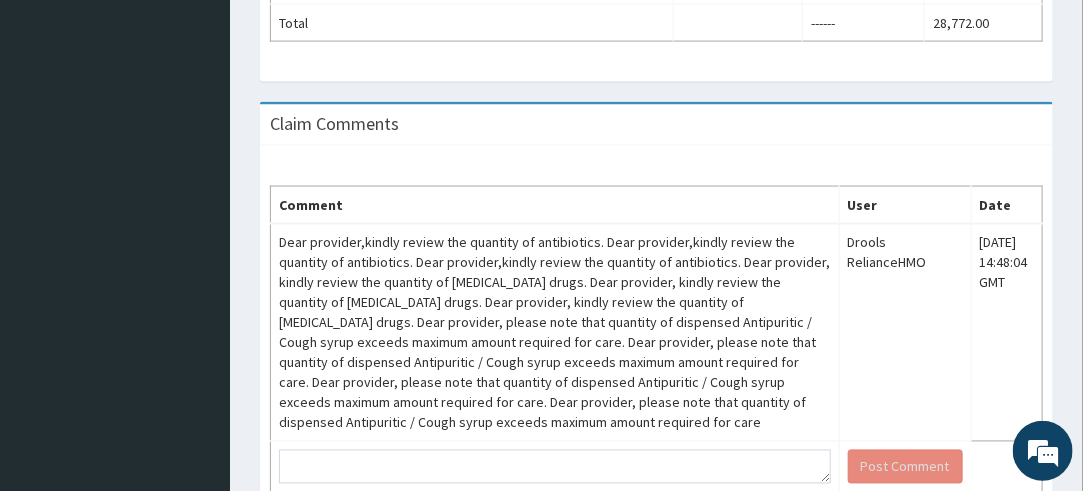 drag, startPoint x: 1092, startPoint y: 127, endPoint x: 1096, endPoint y: 415, distance: 288.02777 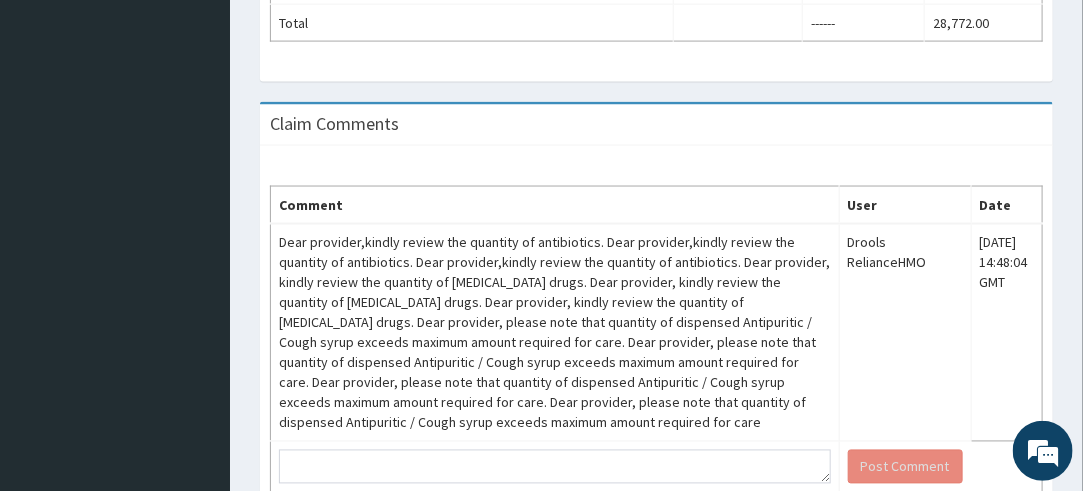 scroll, scrollTop: 0, scrollLeft: 0, axis: both 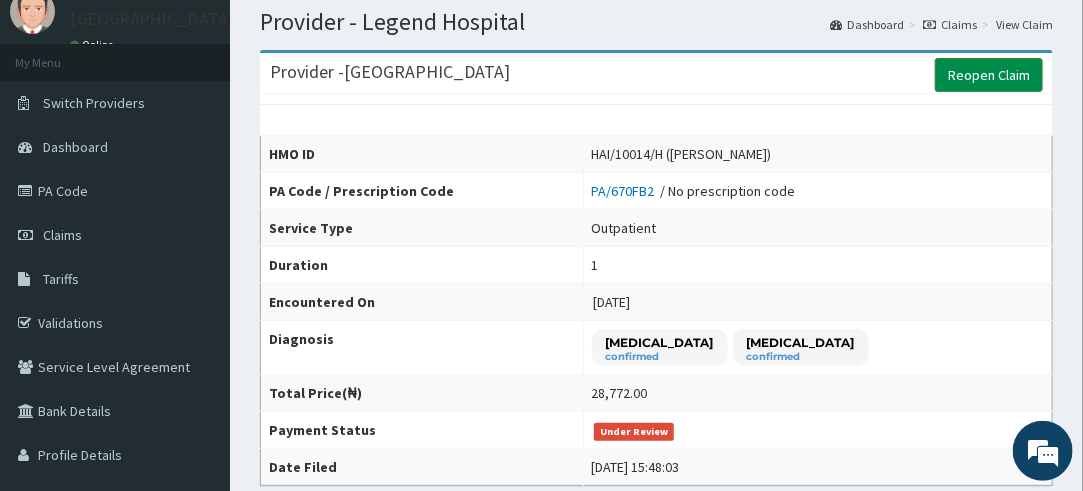 click on "Reopen Claim" at bounding box center [989, 75] 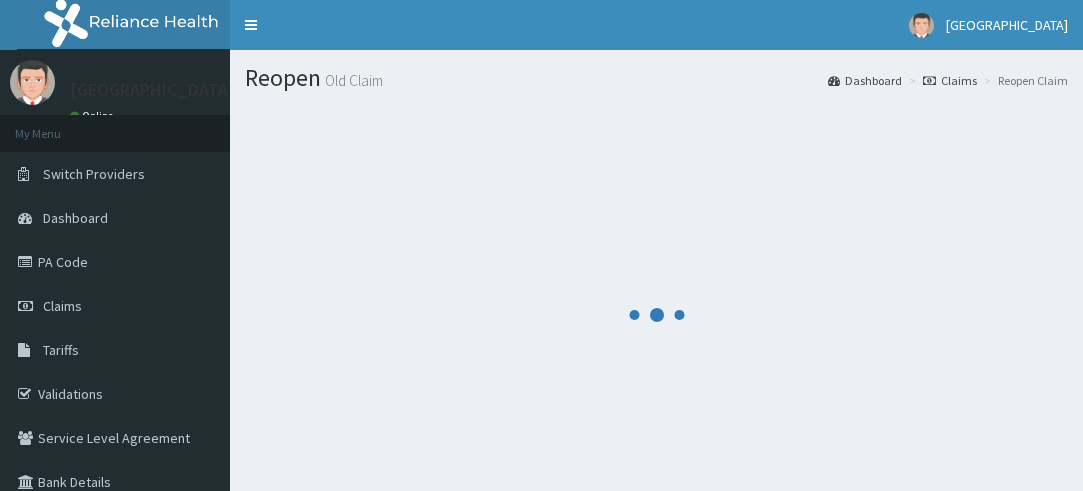scroll, scrollTop: 0, scrollLeft: 0, axis: both 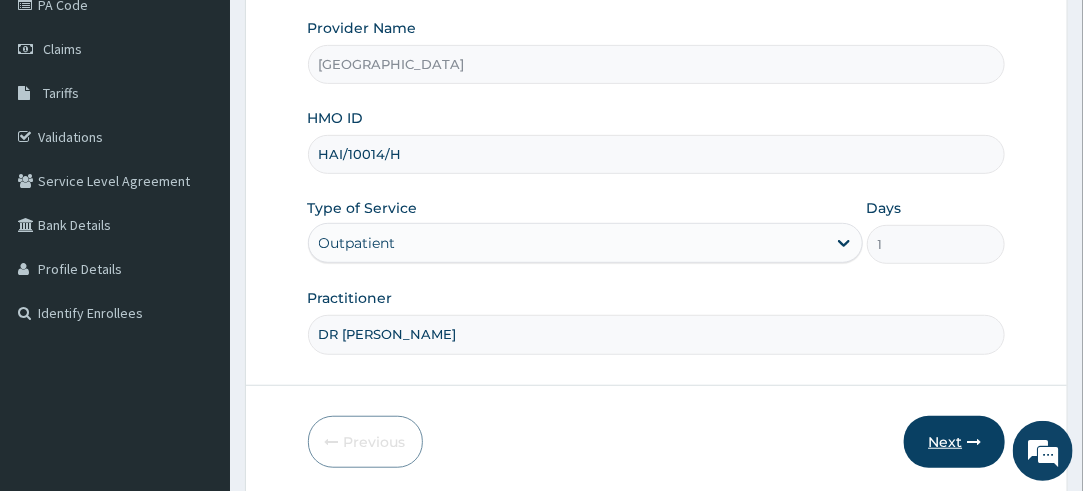 click on "Next" at bounding box center (954, 442) 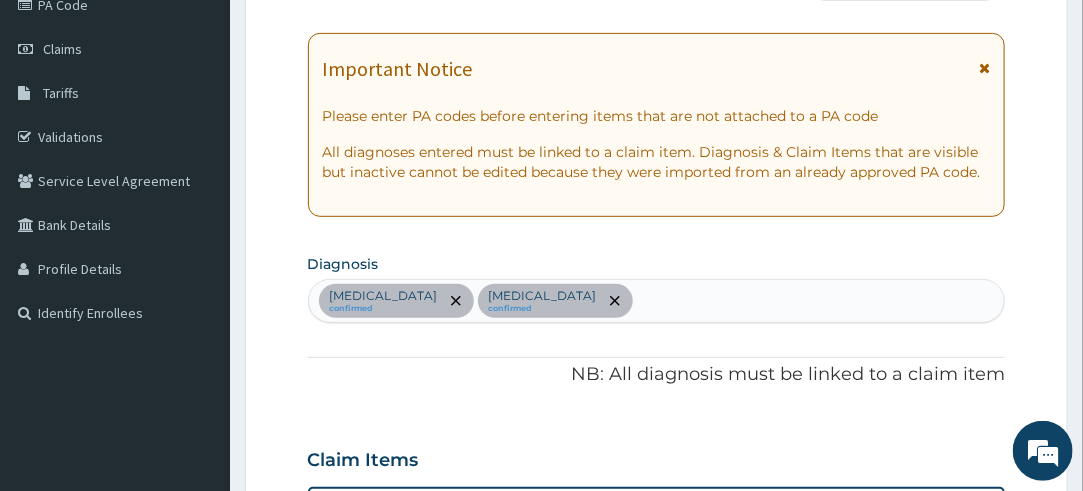 scroll, scrollTop: 0, scrollLeft: 0, axis: both 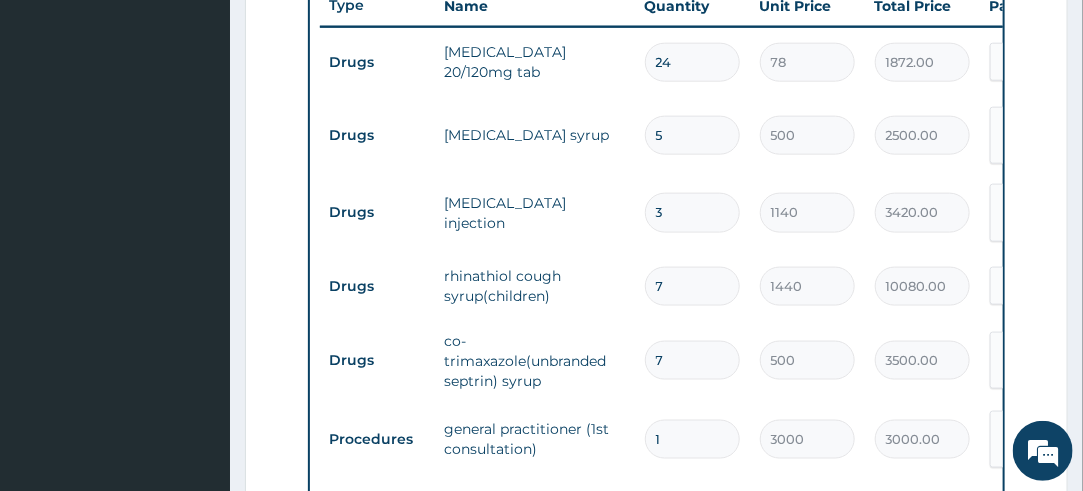 click on "5" at bounding box center (692, 135) 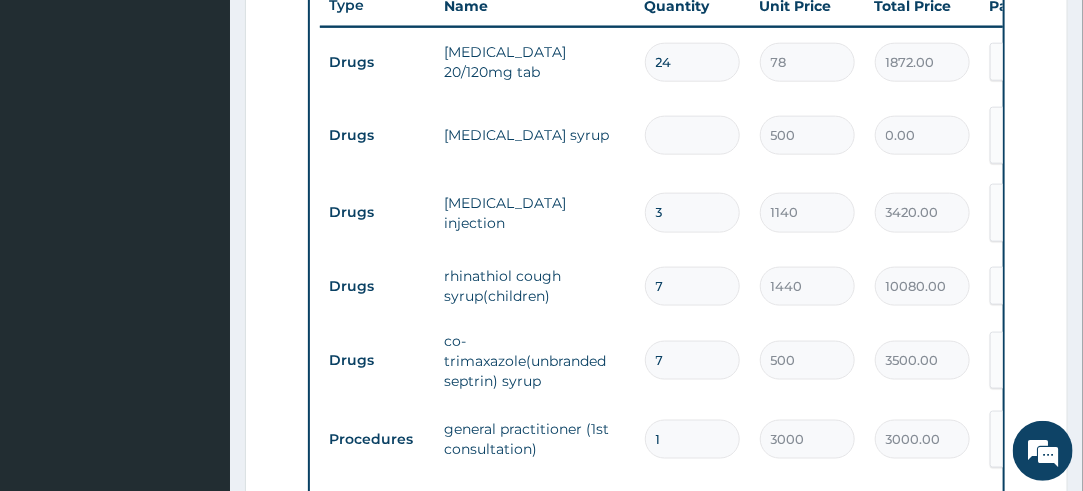 type on "1" 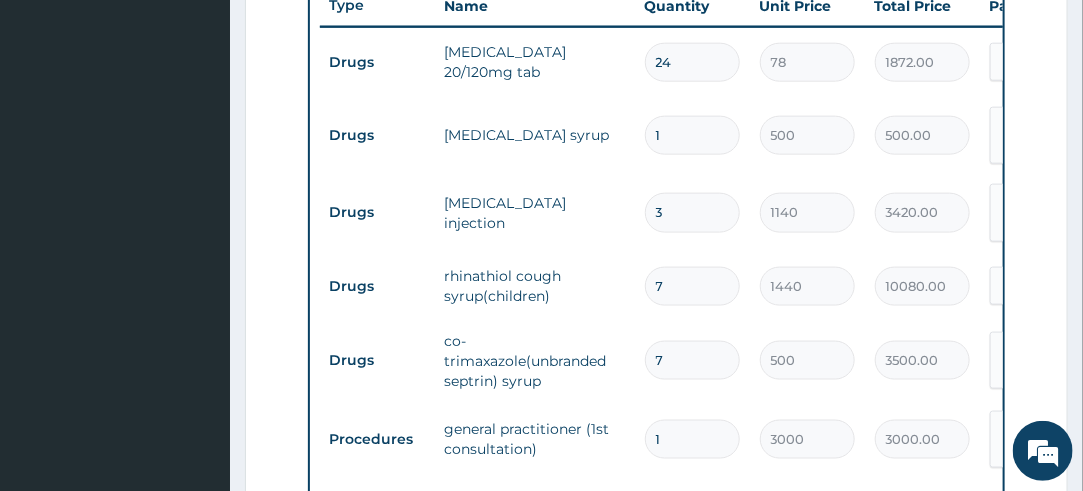 type on "1" 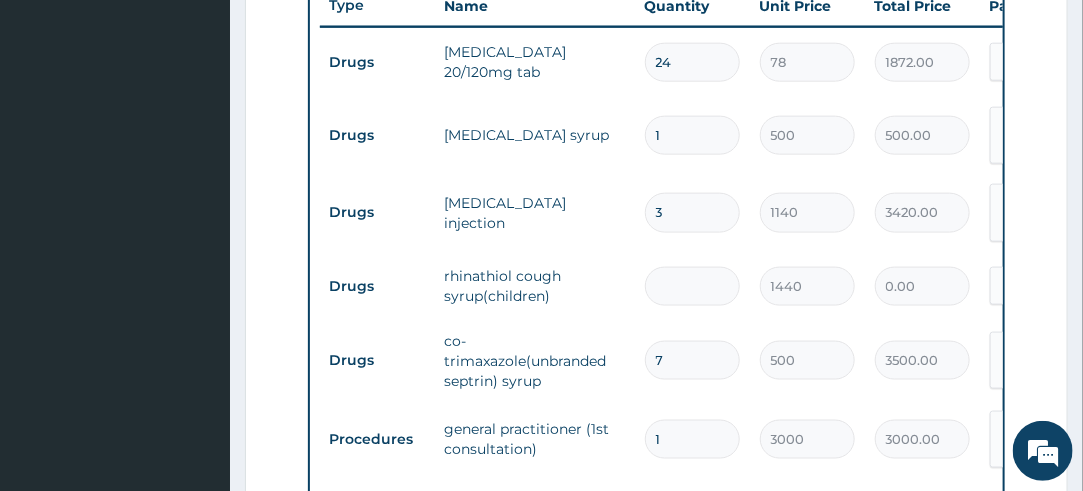 type on "1" 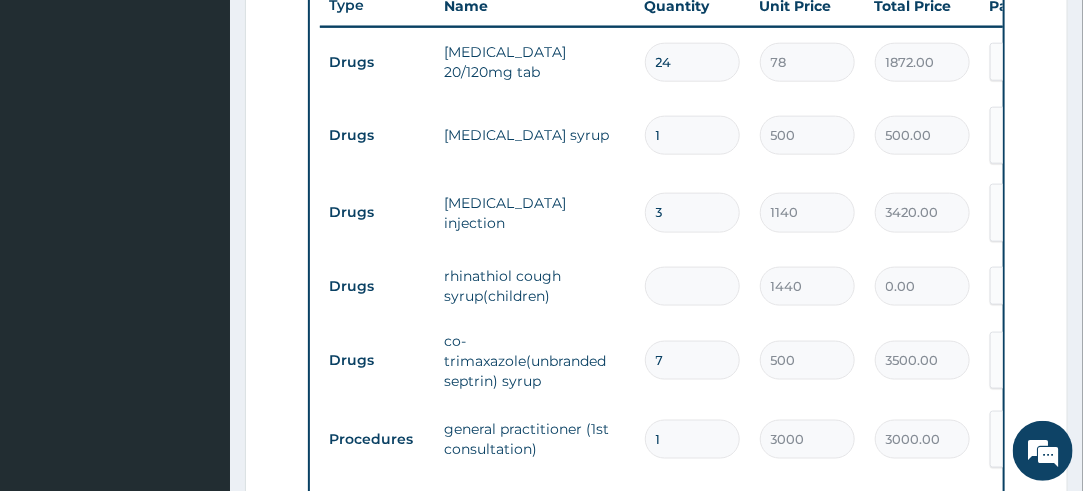 type on "1440.00" 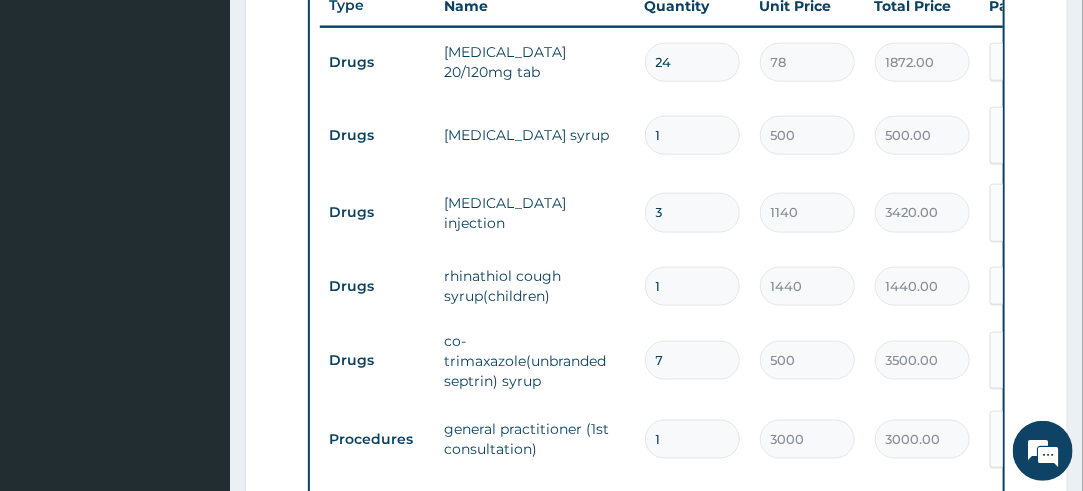 type on "1" 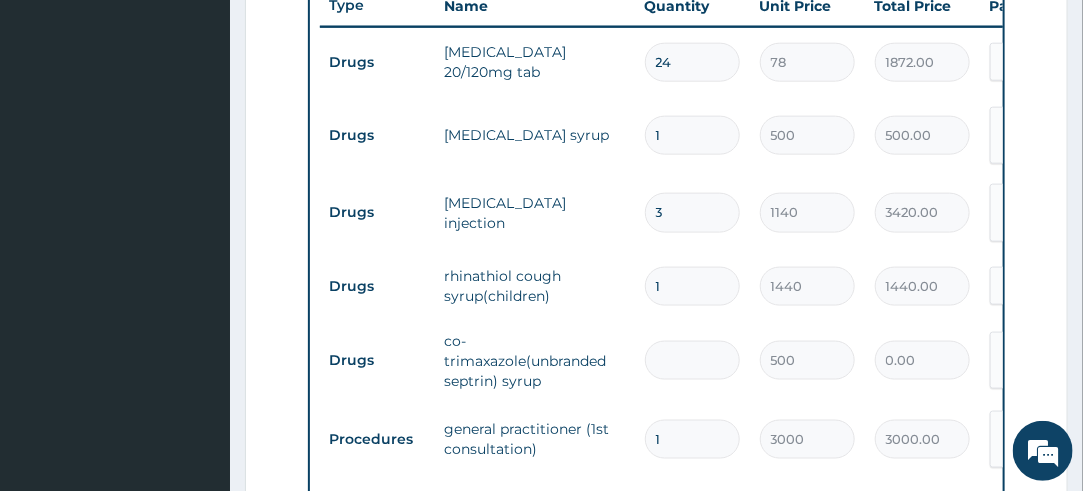 type on "1" 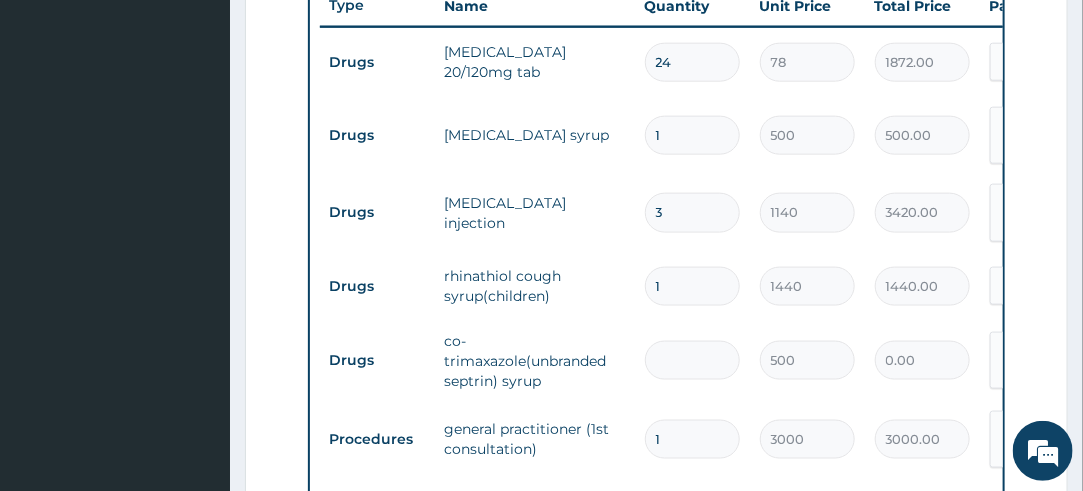 type on "500.00" 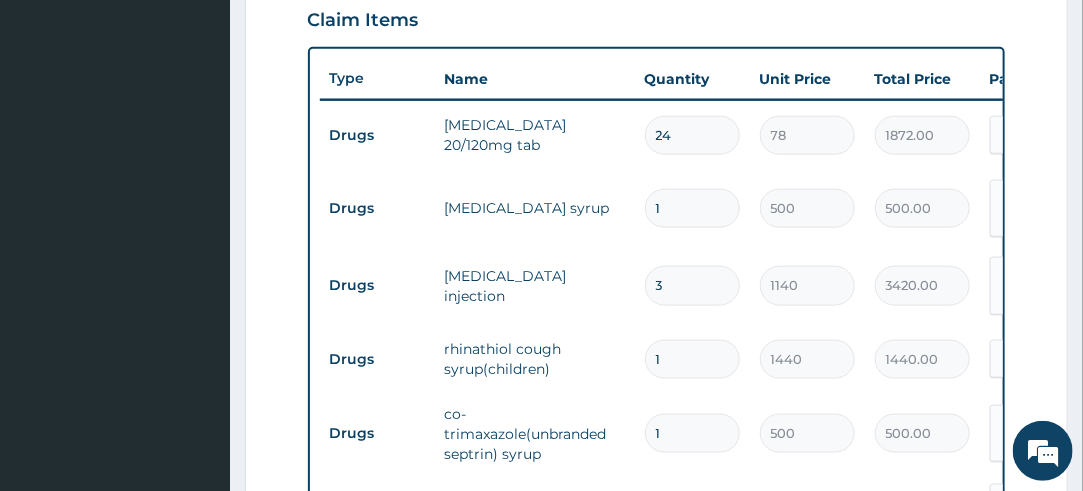 scroll, scrollTop: 690, scrollLeft: 0, axis: vertical 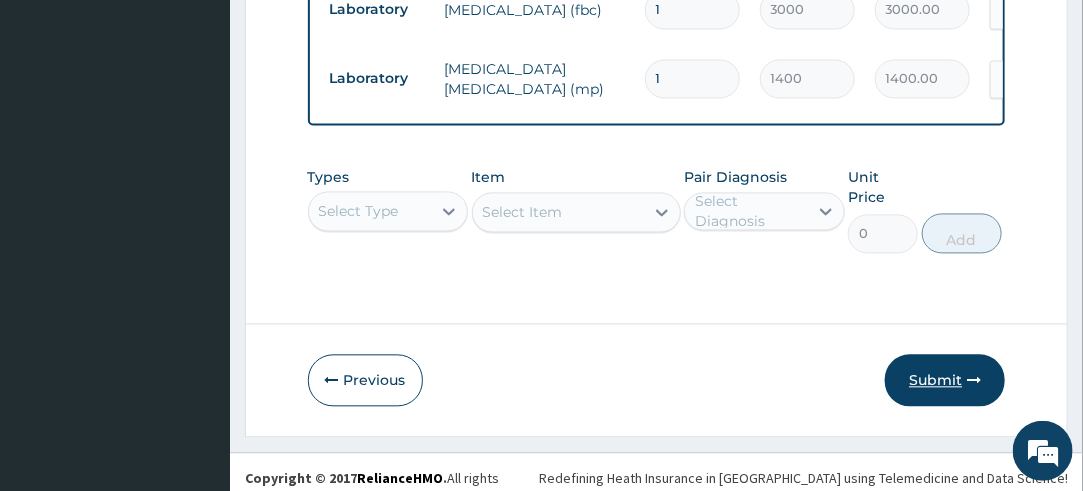 type on "1" 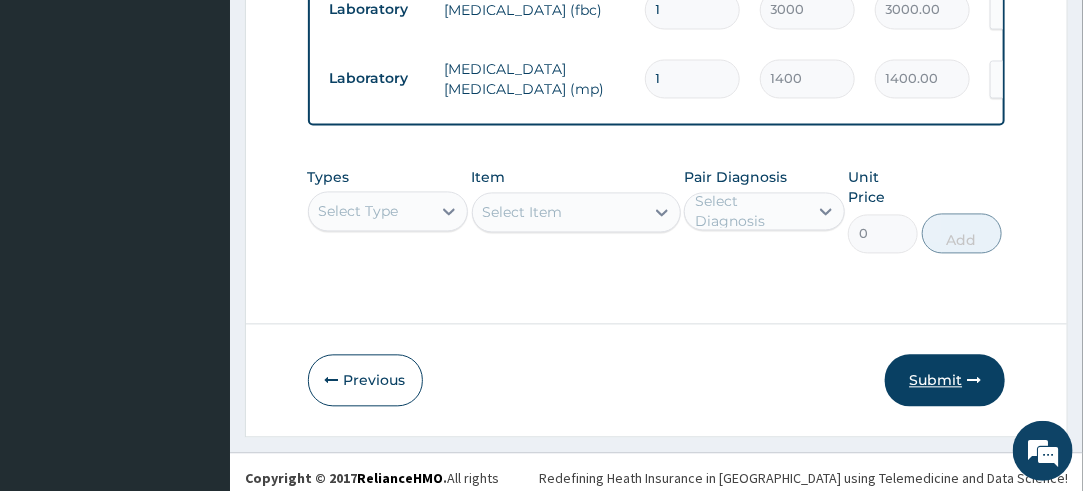 click on "Submit" at bounding box center (945, 380) 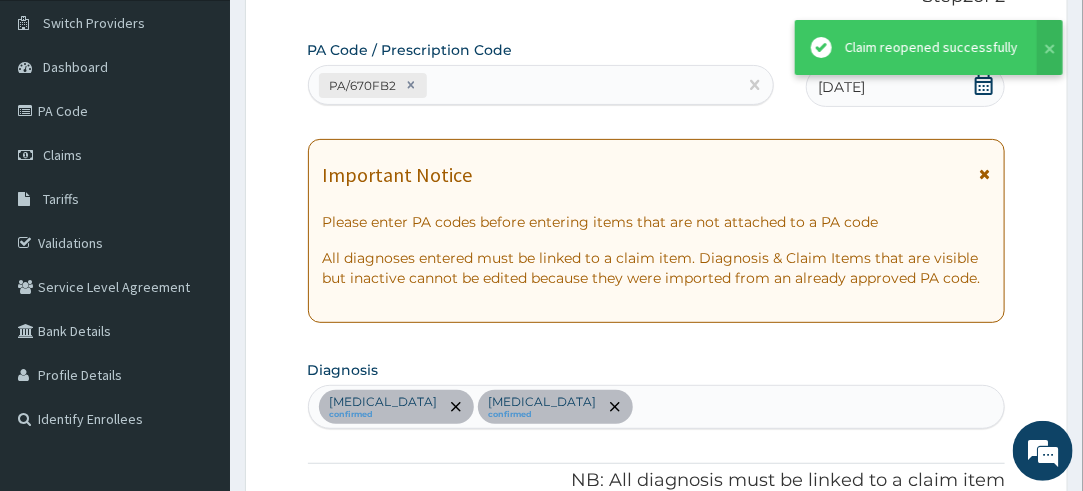 scroll, scrollTop: 1273, scrollLeft: 0, axis: vertical 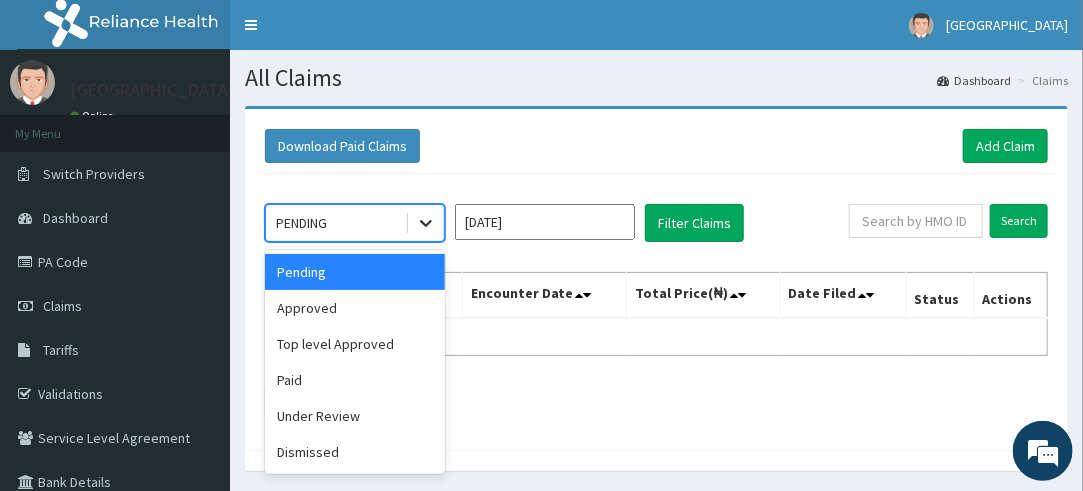 click 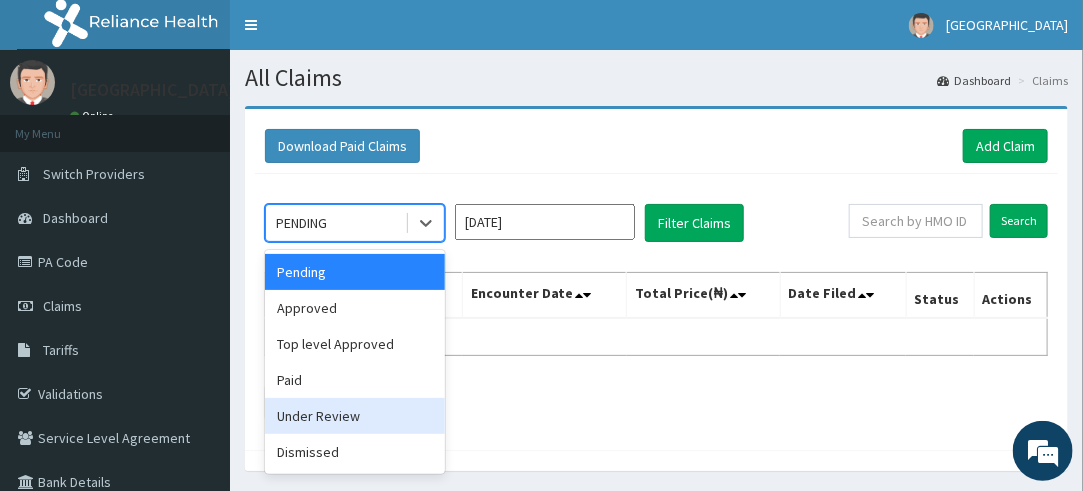 click on "Under Review" at bounding box center [355, 416] 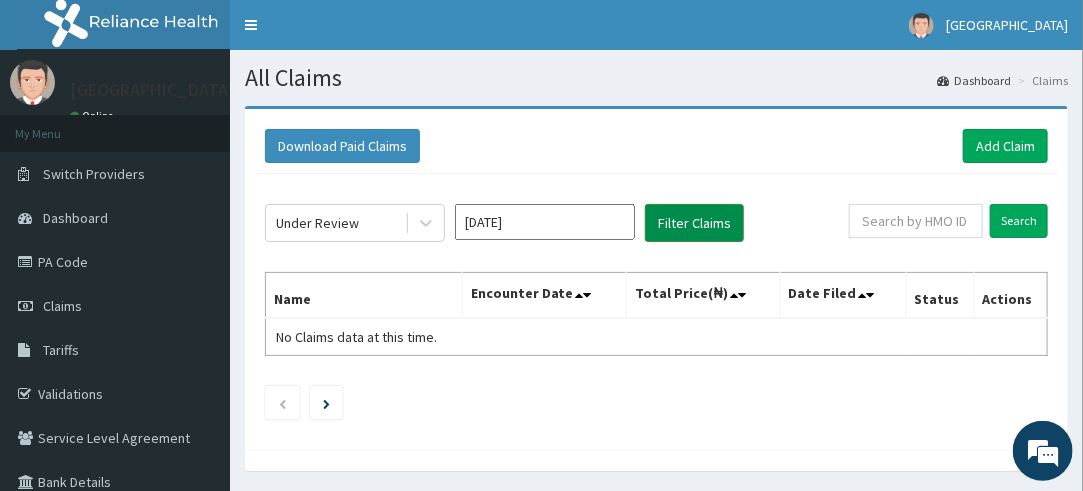 click on "Filter Claims" at bounding box center (694, 223) 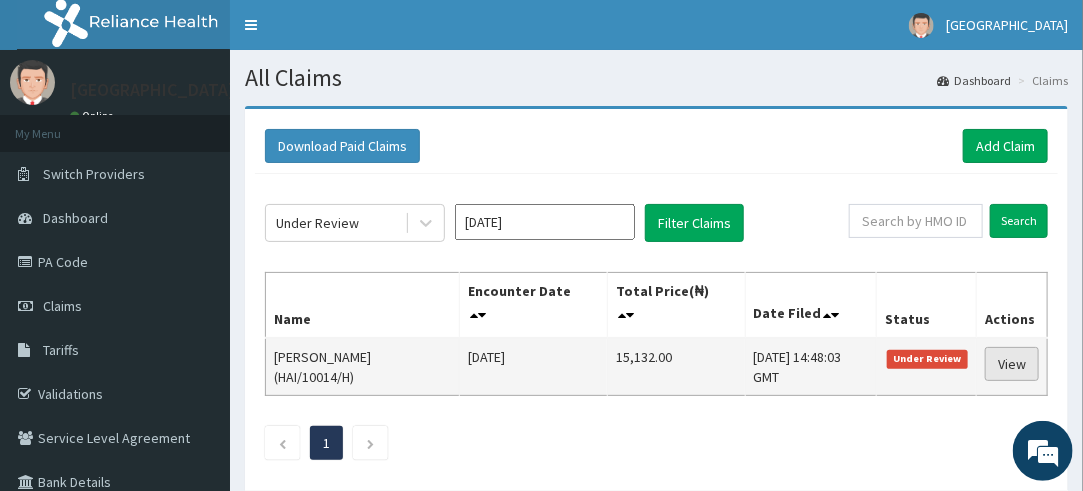 scroll, scrollTop: 0, scrollLeft: 0, axis: both 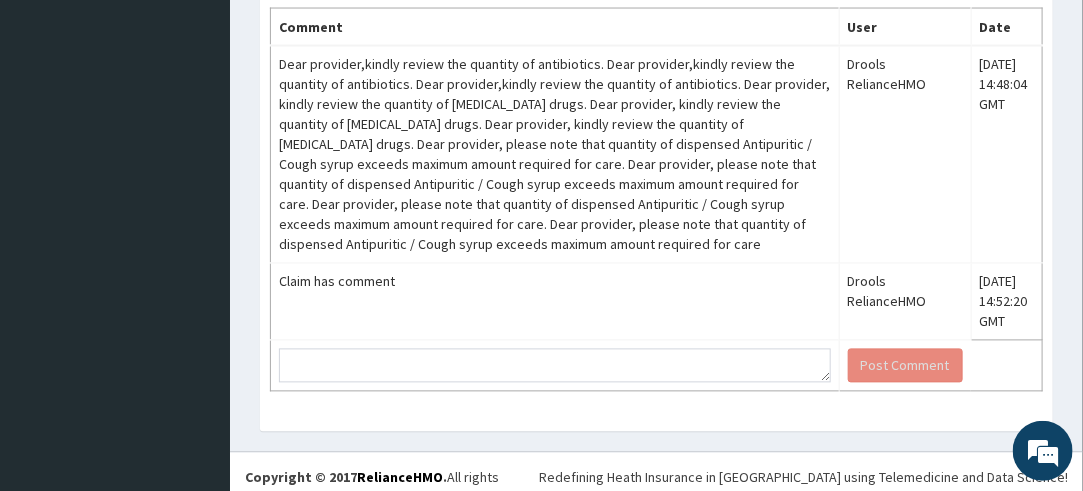 drag, startPoint x: 1091, startPoint y: 115, endPoint x: 1081, endPoint y: 435, distance: 320.15622 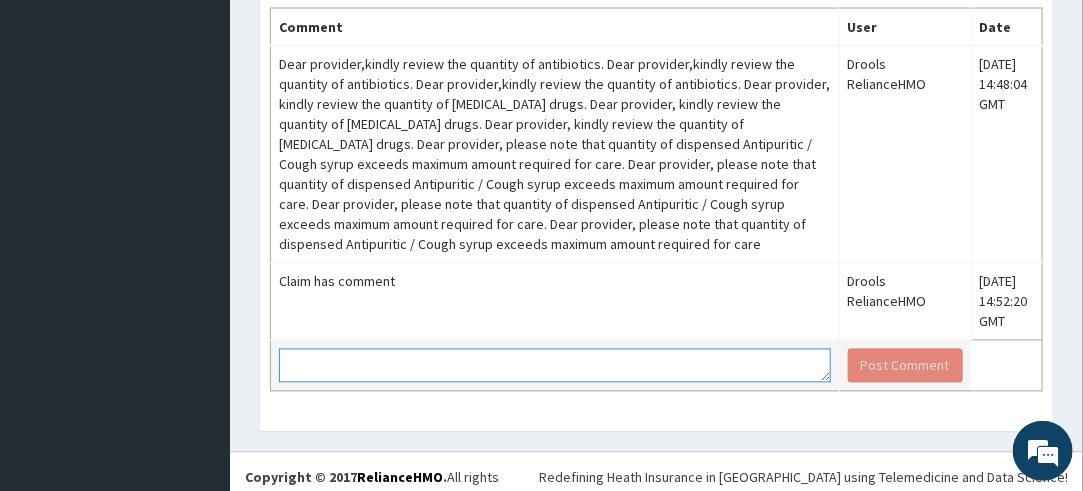 click at bounding box center [555, 366] 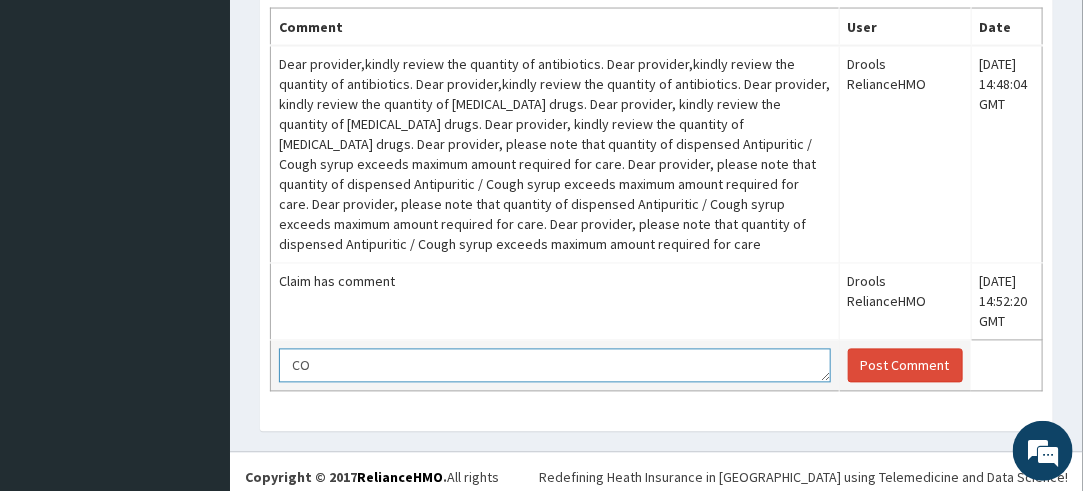 type on "C" 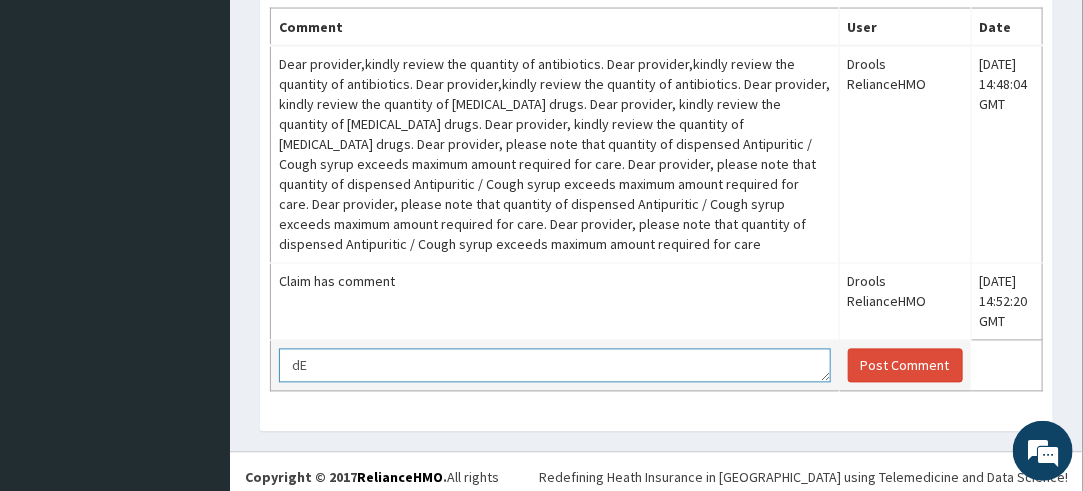 type on "d" 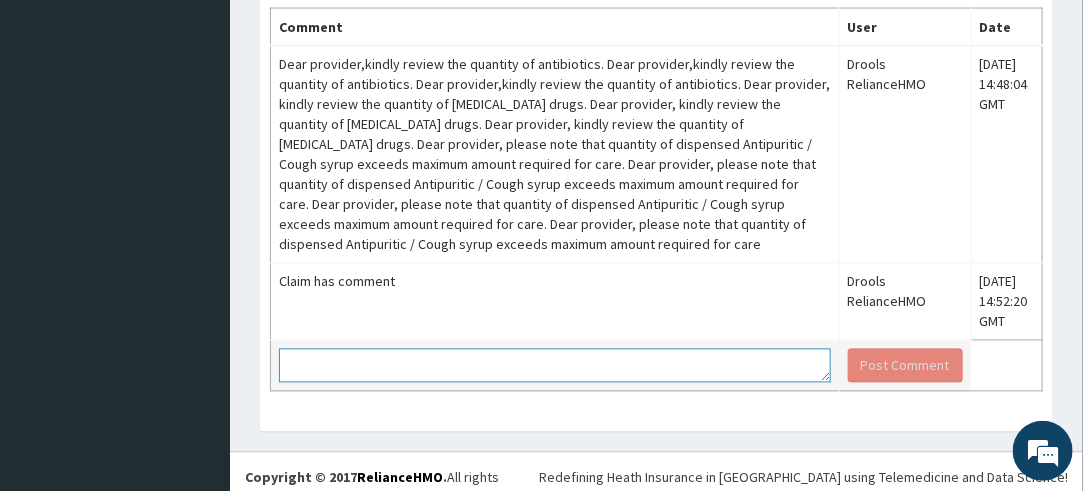 type on "E" 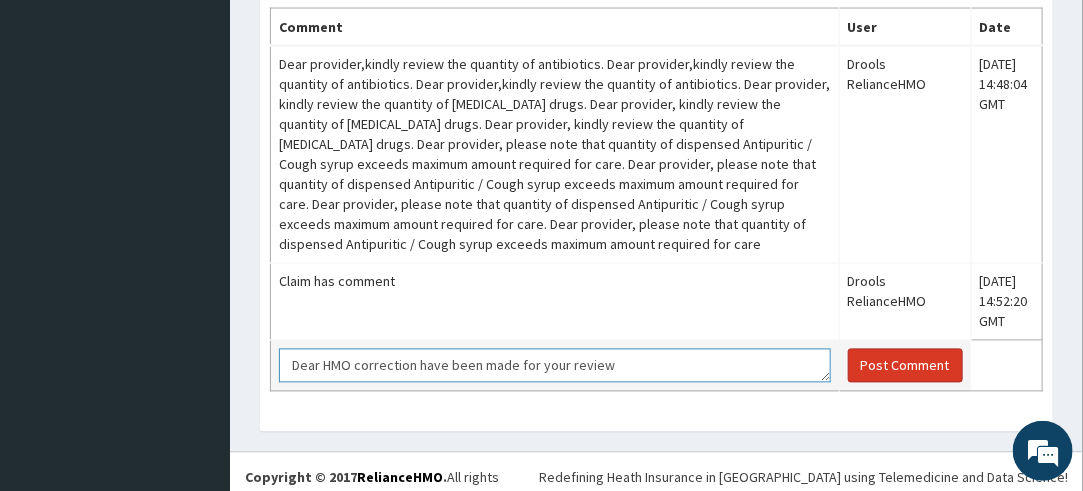 type on "Dear HMO correction have been made for your review" 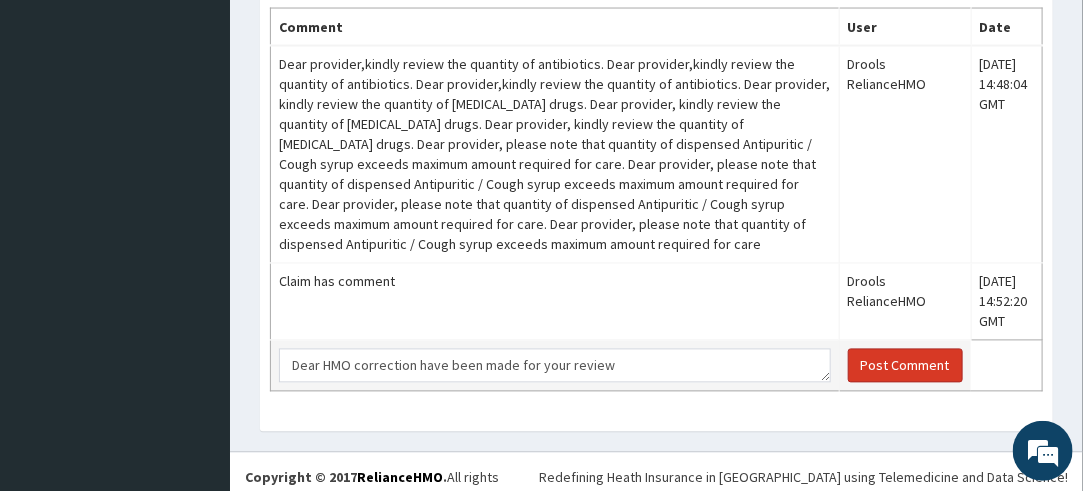 click on "Post Comment" at bounding box center [905, 366] 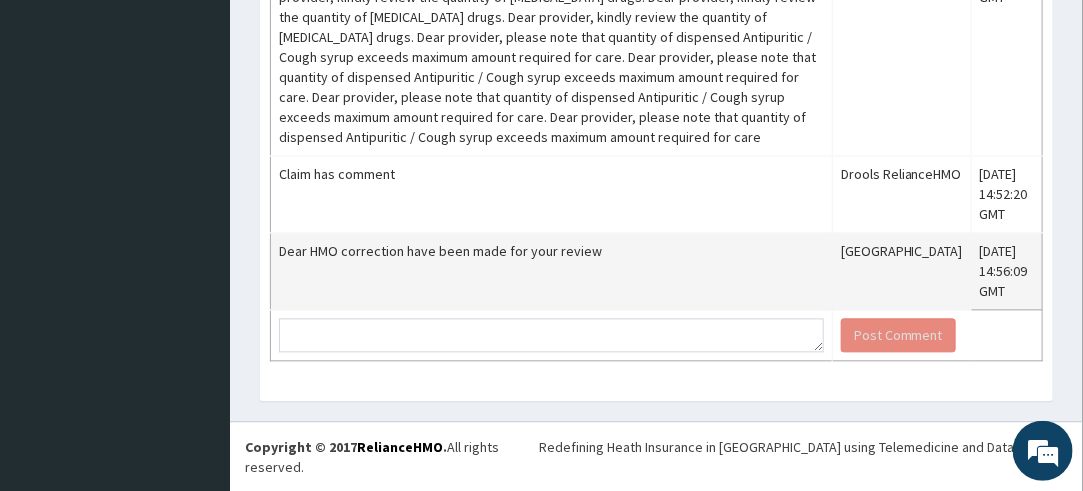 scroll, scrollTop: 1309, scrollLeft: 0, axis: vertical 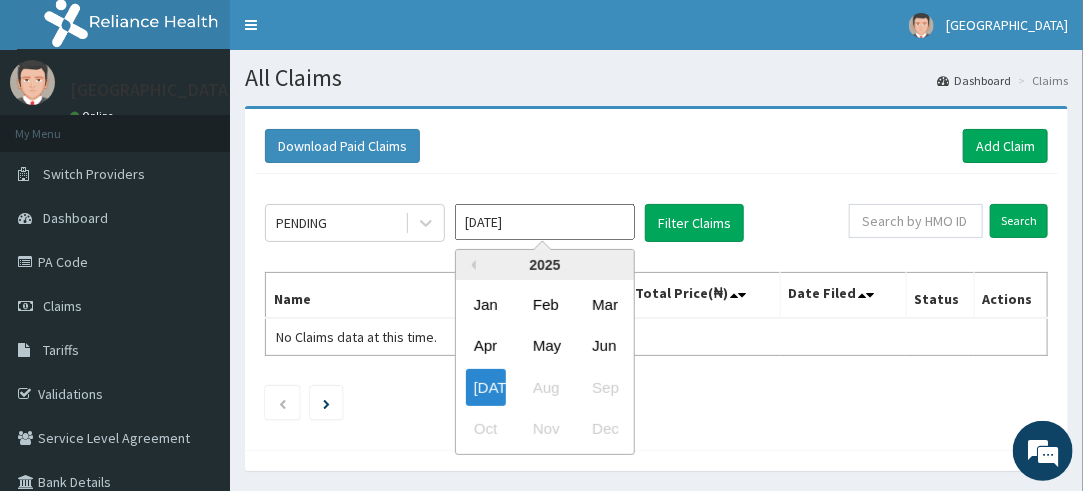 click on "[DATE]" at bounding box center (545, 222) 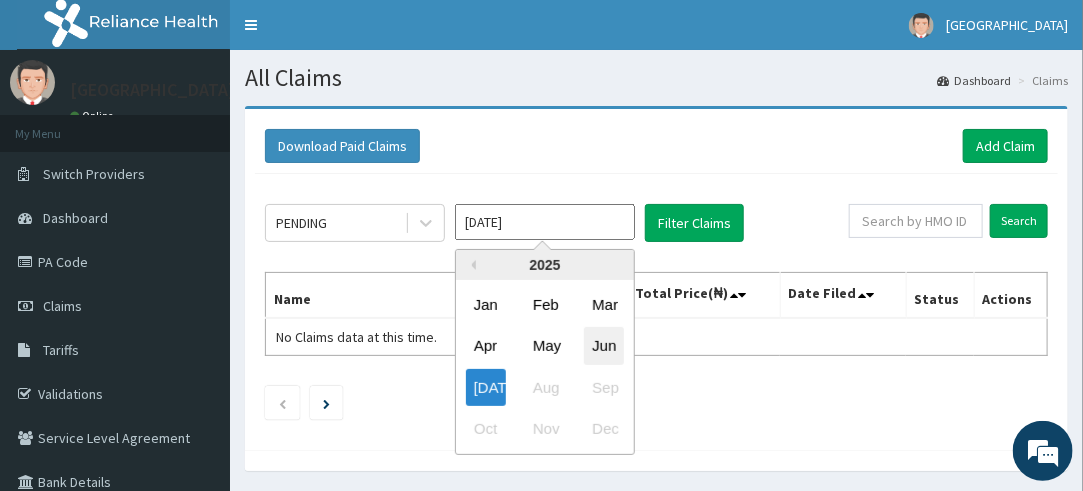 click on "Jun" at bounding box center [604, 346] 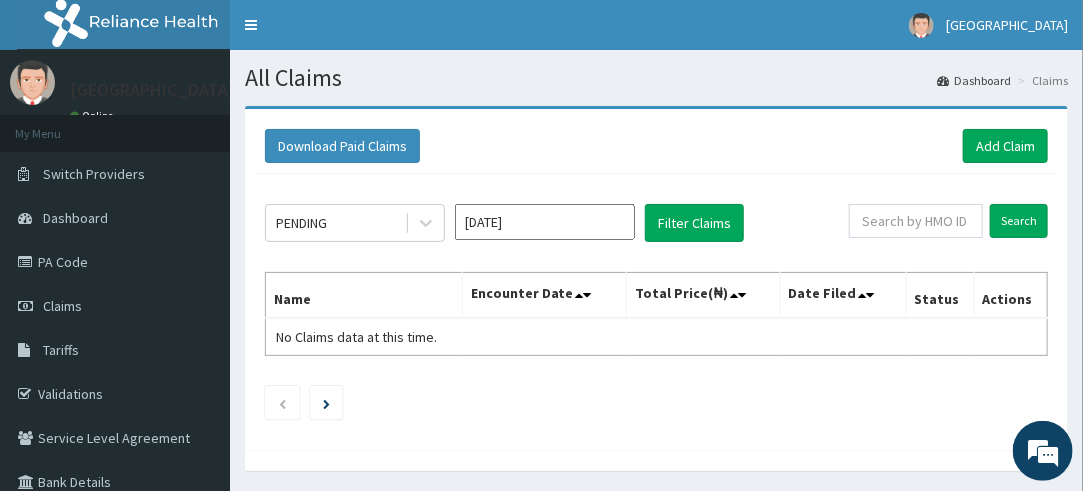 scroll, scrollTop: 0, scrollLeft: 0, axis: both 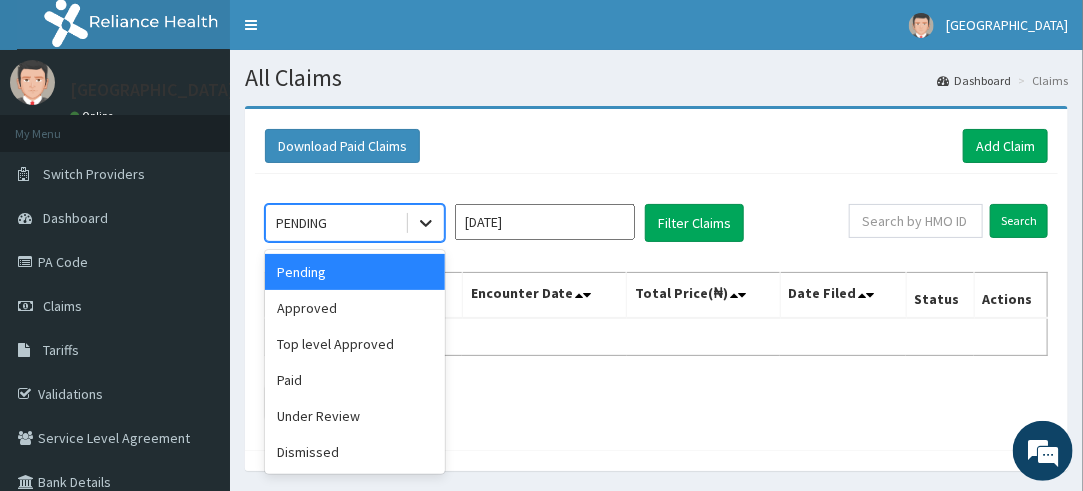 click at bounding box center [426, 223] 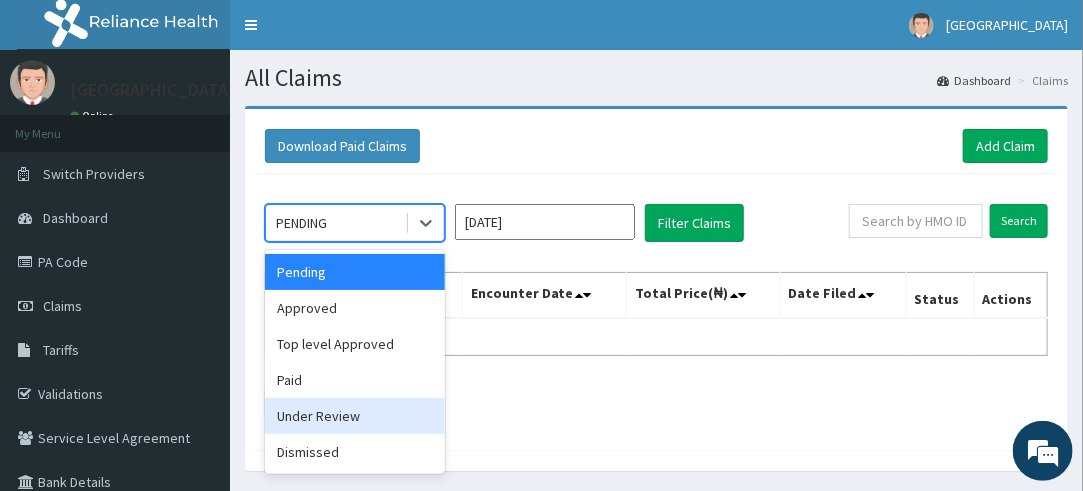 click on "Under Review" at bounding box center (355, 416) 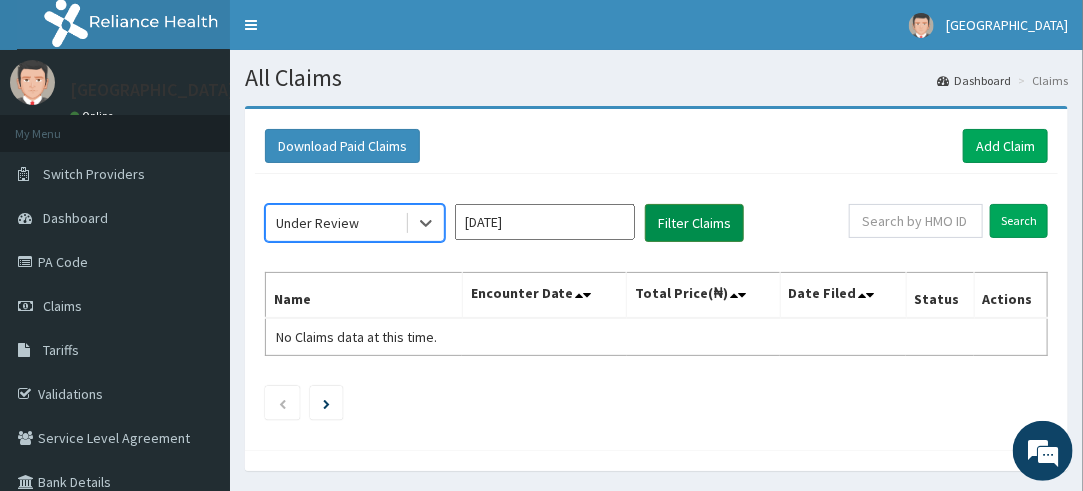 click on "Filter Claims" at bounding box center (694, 223) 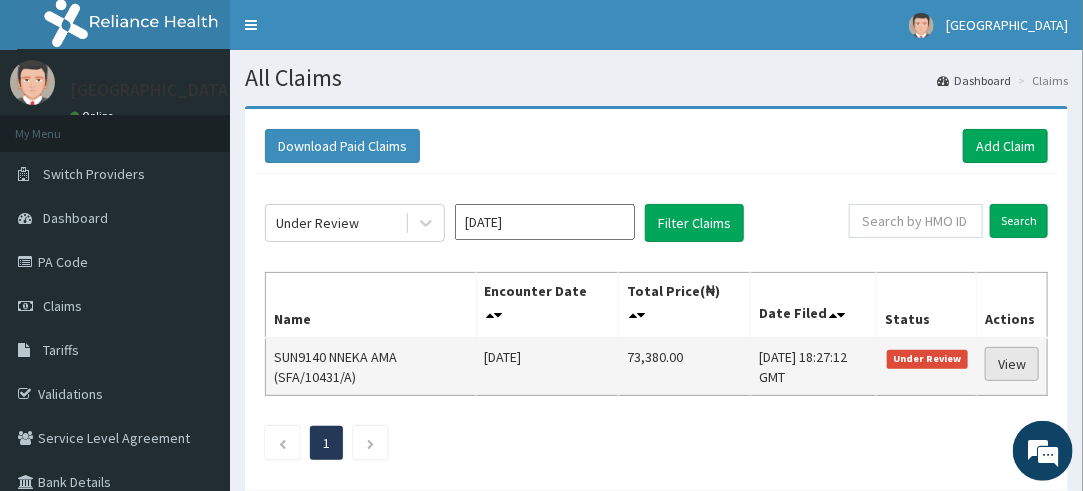 click on "View" at bounding box center (1012, 364) 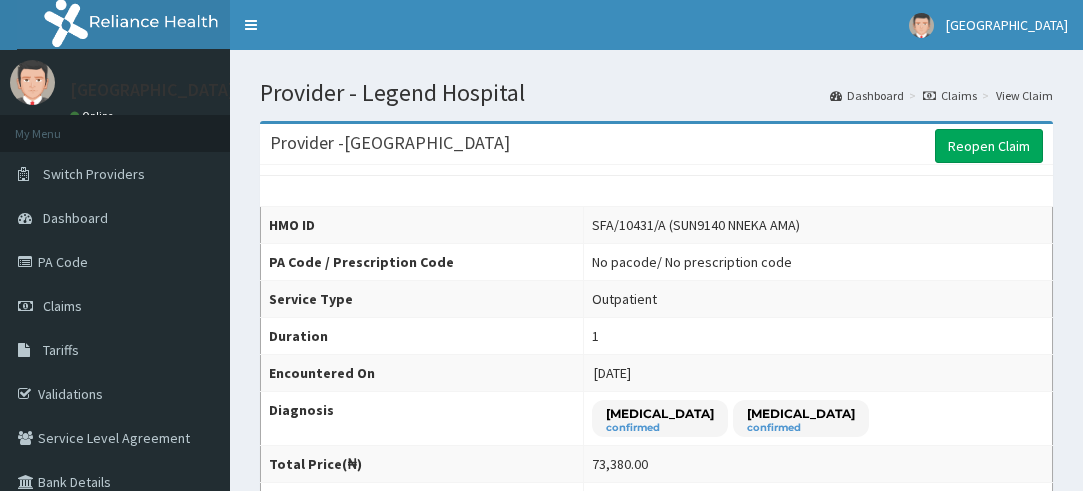 scroll, scrollTop: 0, scrollLeft: 0, axis: both 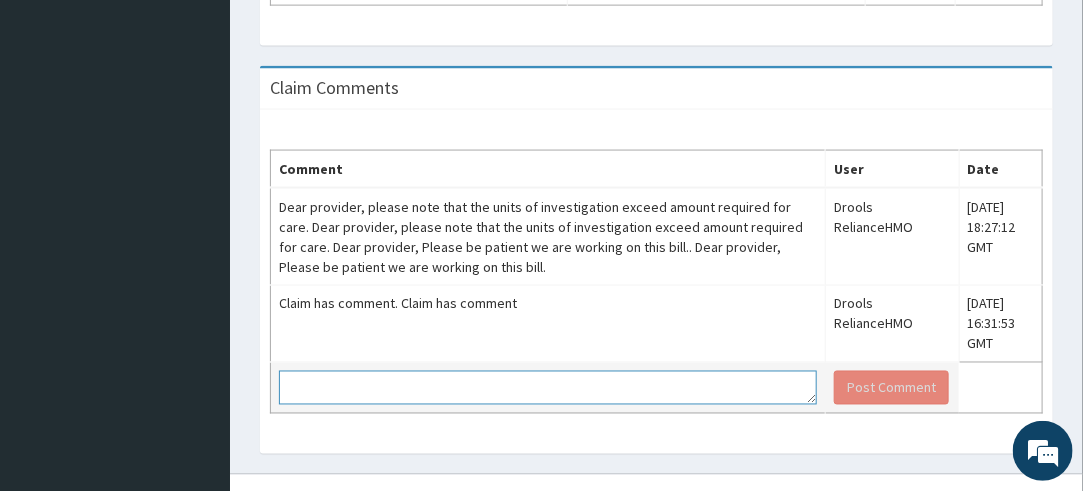click at bounding box center [548, 388] 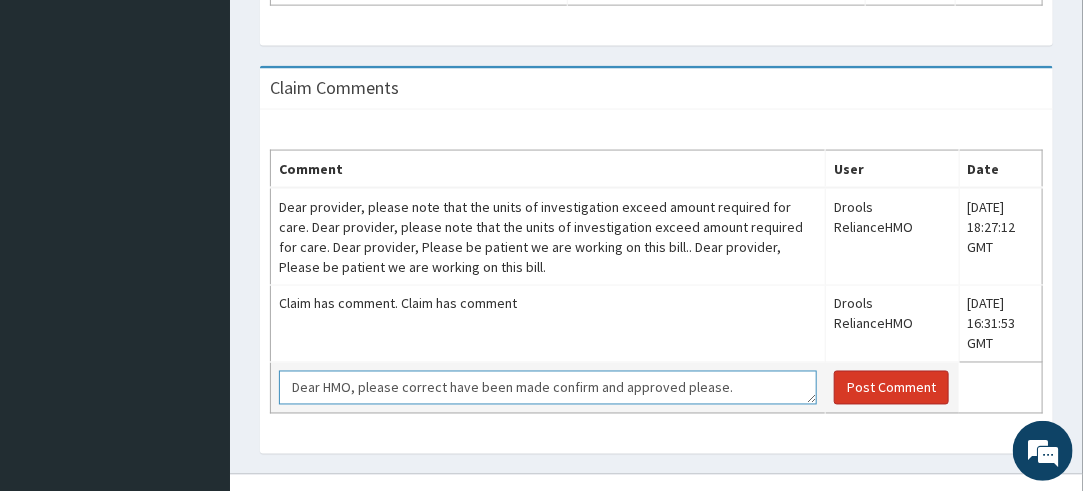 type on "Dear HMO, please correct have been made confirm and approved please." 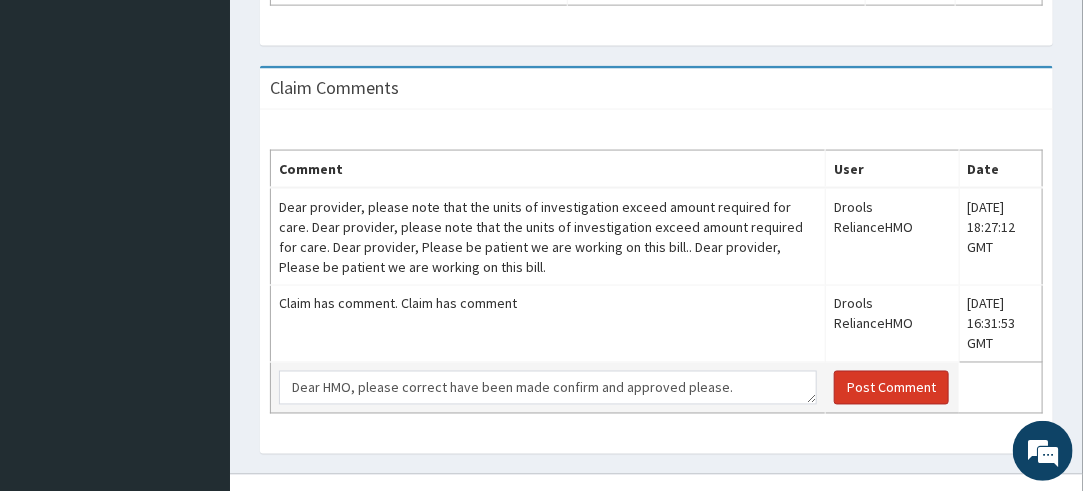 click on "Post Comment" at bounding box center [891, 388] 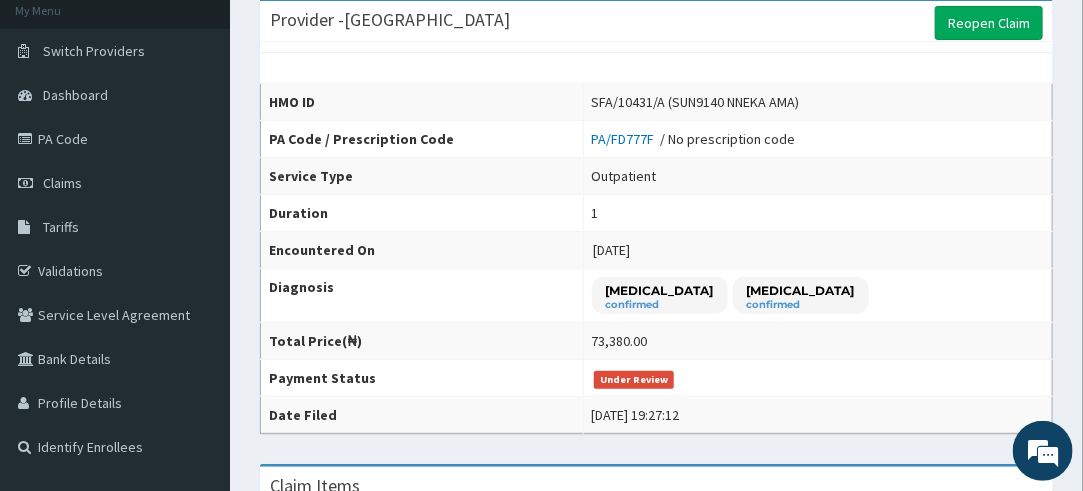scroll, scrollTop: 0, scrollLeft: 0, axis: both 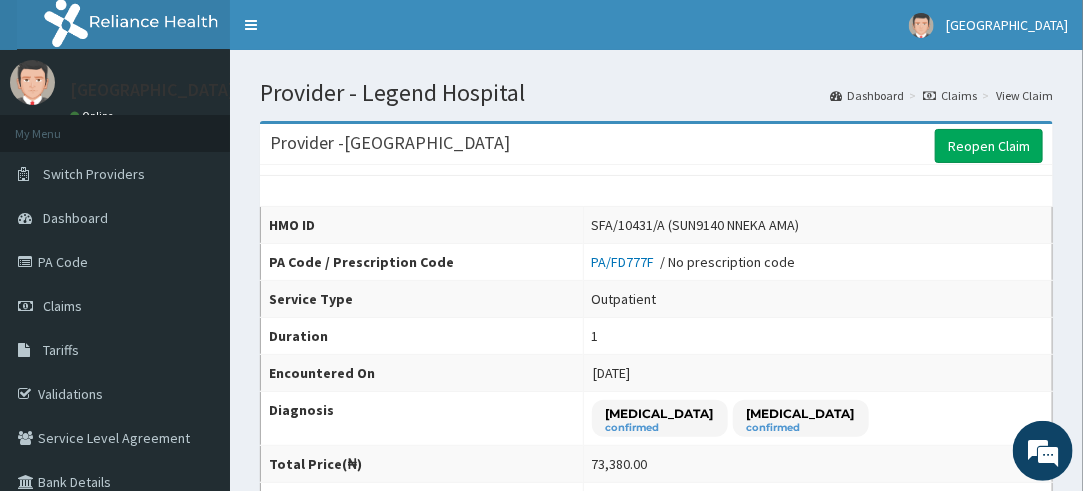click on "R EL" at bounding box center (115, 25) 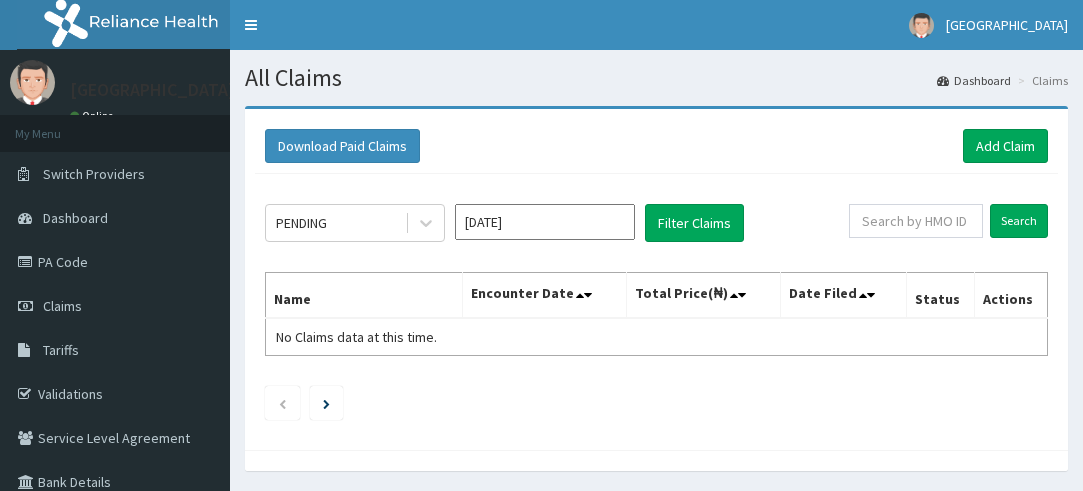scroll, scrollTop: 0, scrollLeft: 0, axis: both 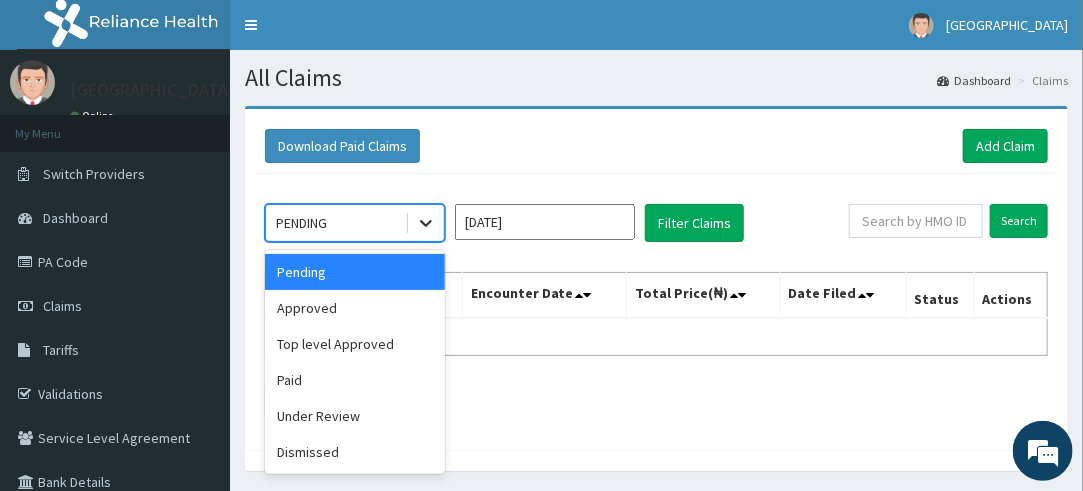 click 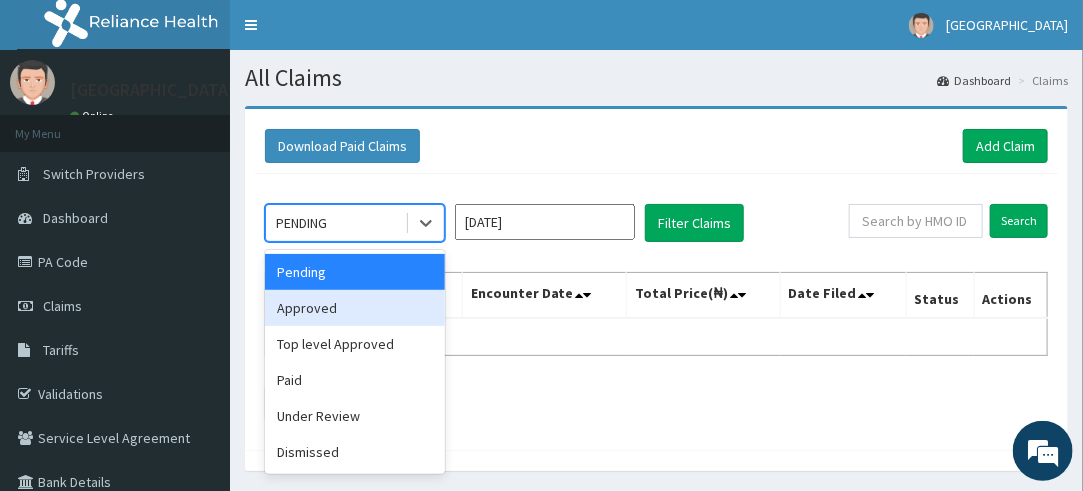 click on "Approved" at bounding box center (355, 308) 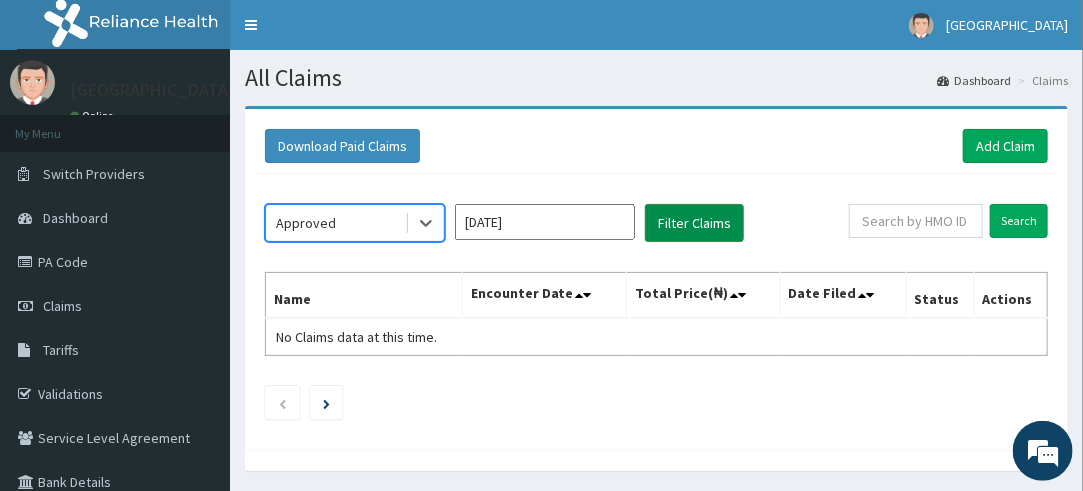 scroll, scrollTop: 0, scrollLeft: 0, axis: both 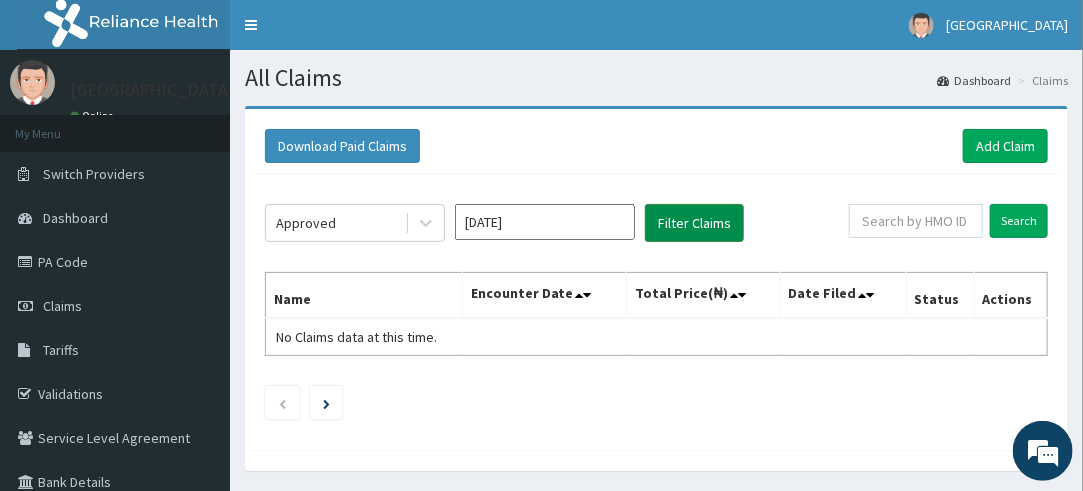 click on "Filter Claims" at bounding box center (694, 223) 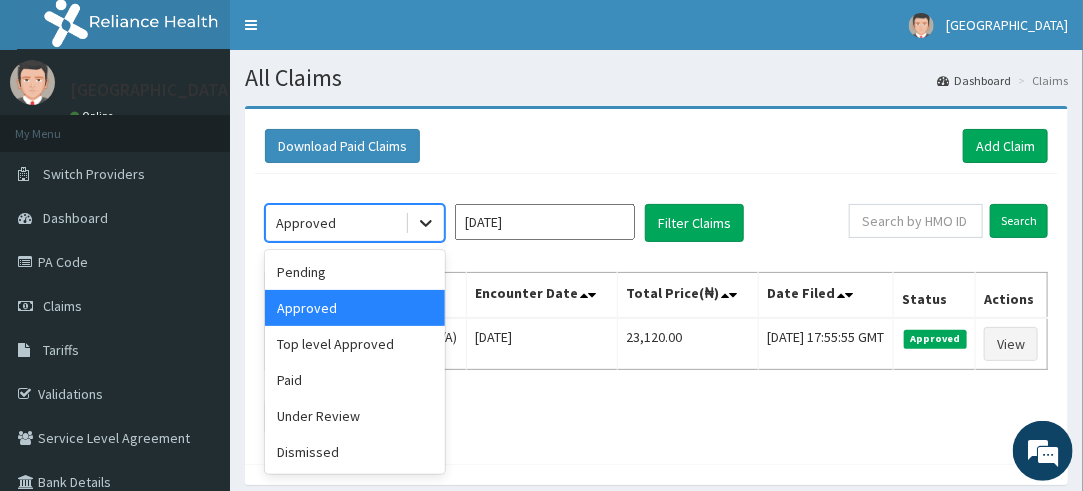 click 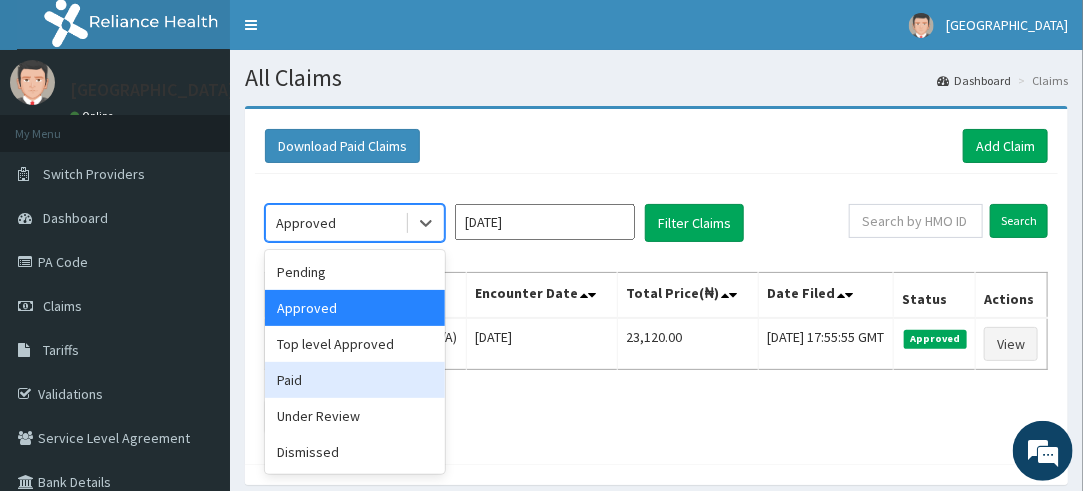 click on "Paid" at bounding box center (355, 380) 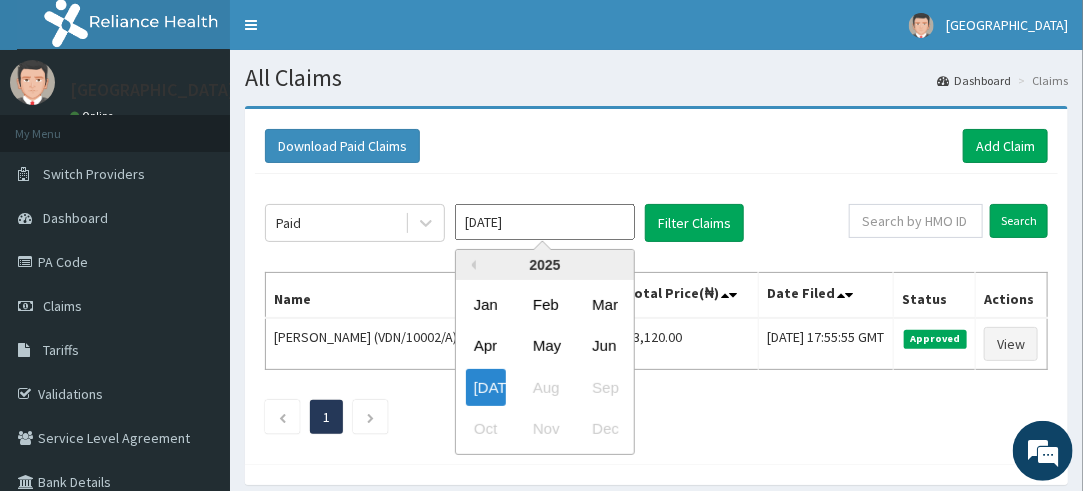 click on "[DATE]" at bounding box center [545, 222] 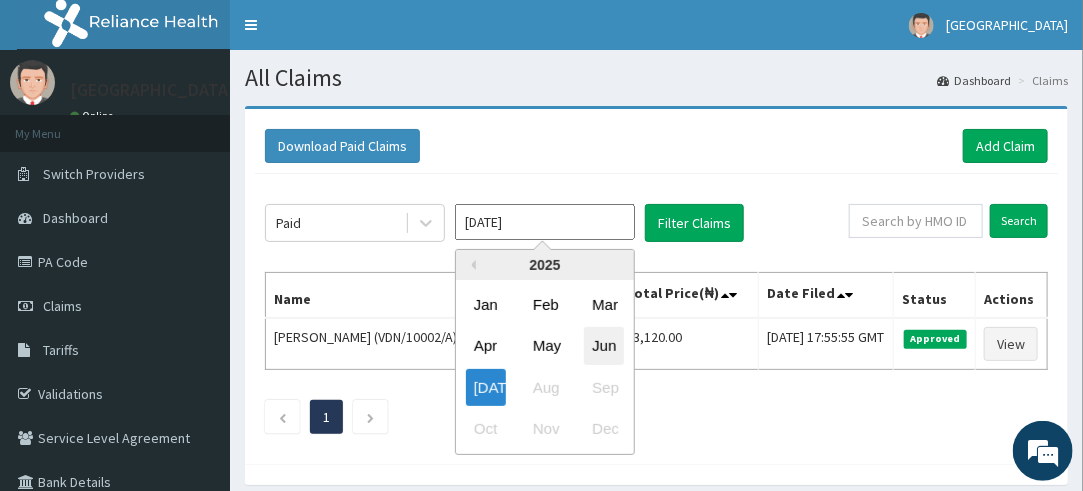 click on "Jun" at bounding box center (604, 346) 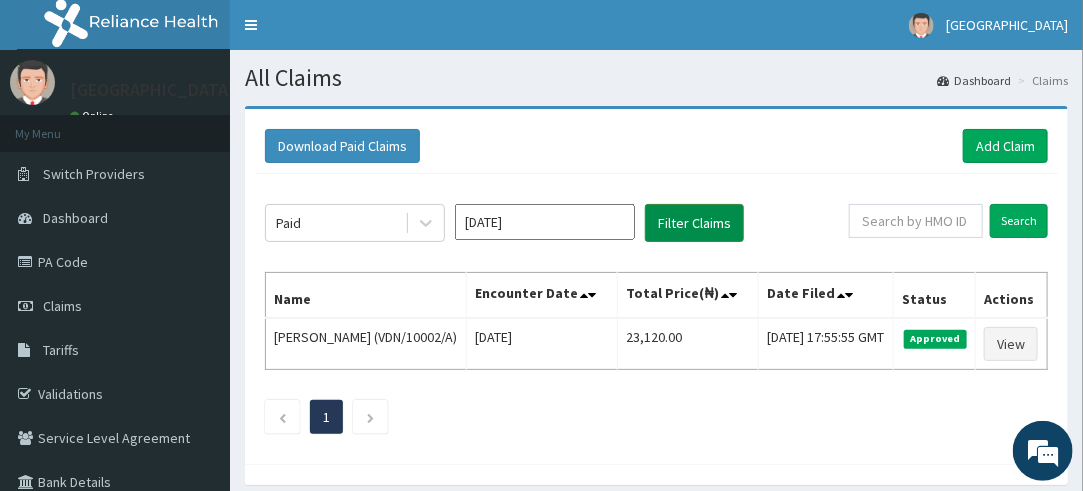 click on "Filter Claims" at bounding box center (694, 223) 